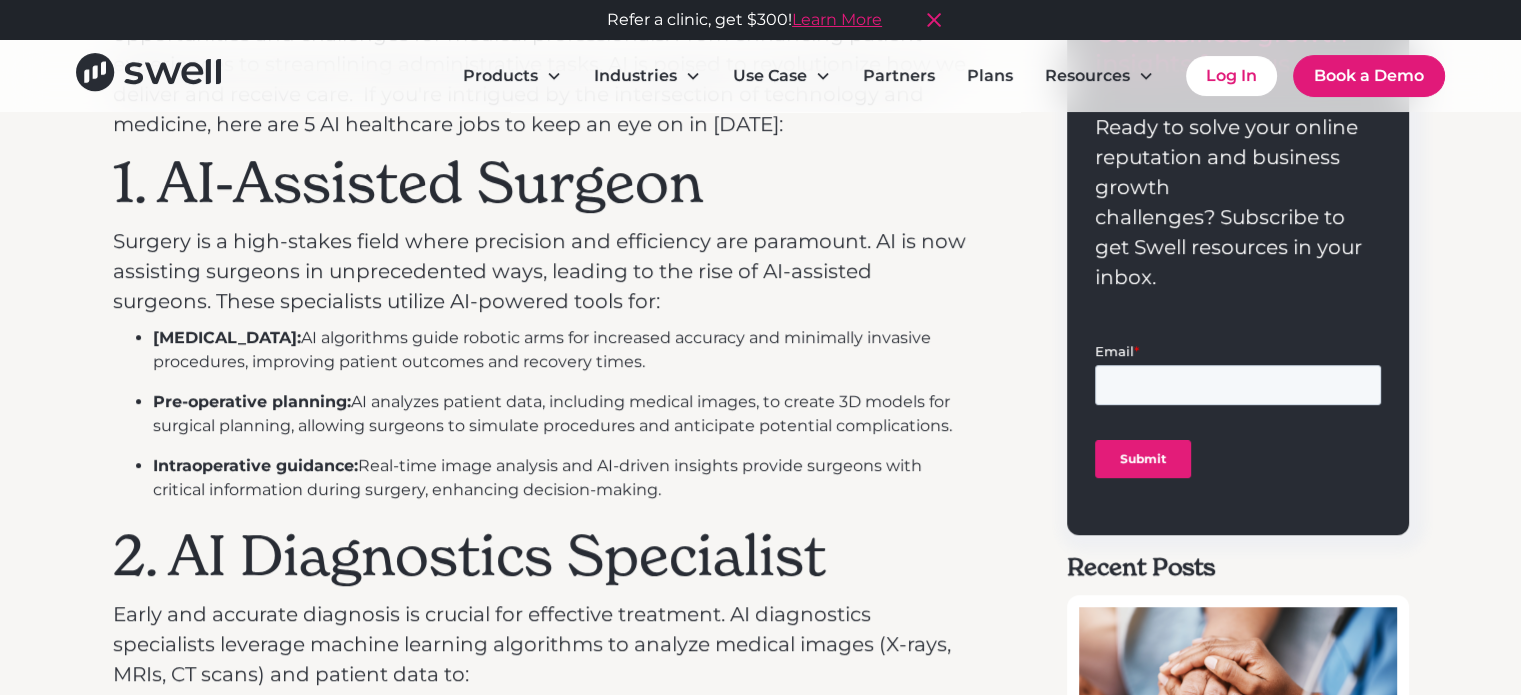 scroll, scrollTop: 833, scrollLeft: 0, axis: vertical 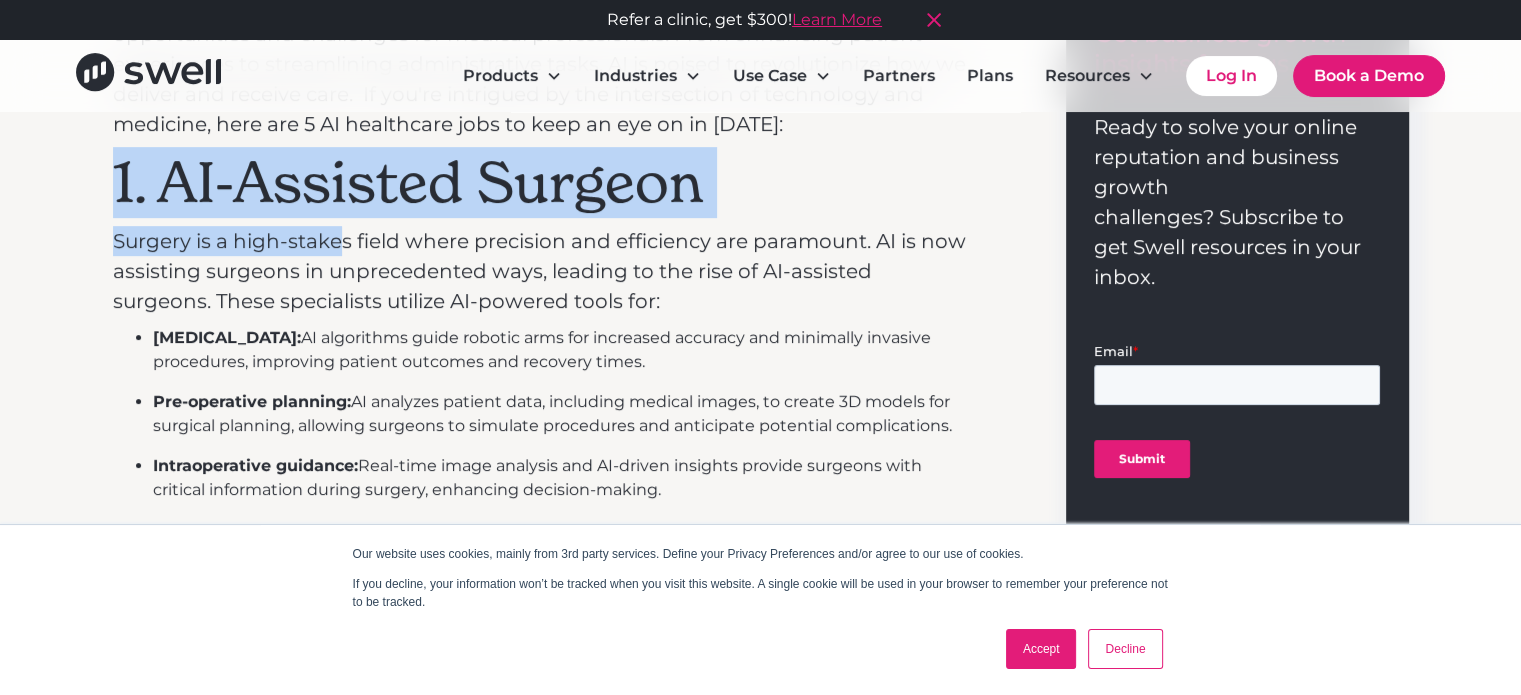 drag, startPoint x: 119, startPoint y: 209, endPoint x: 354, endPoint y: 239, distance: 236.90715 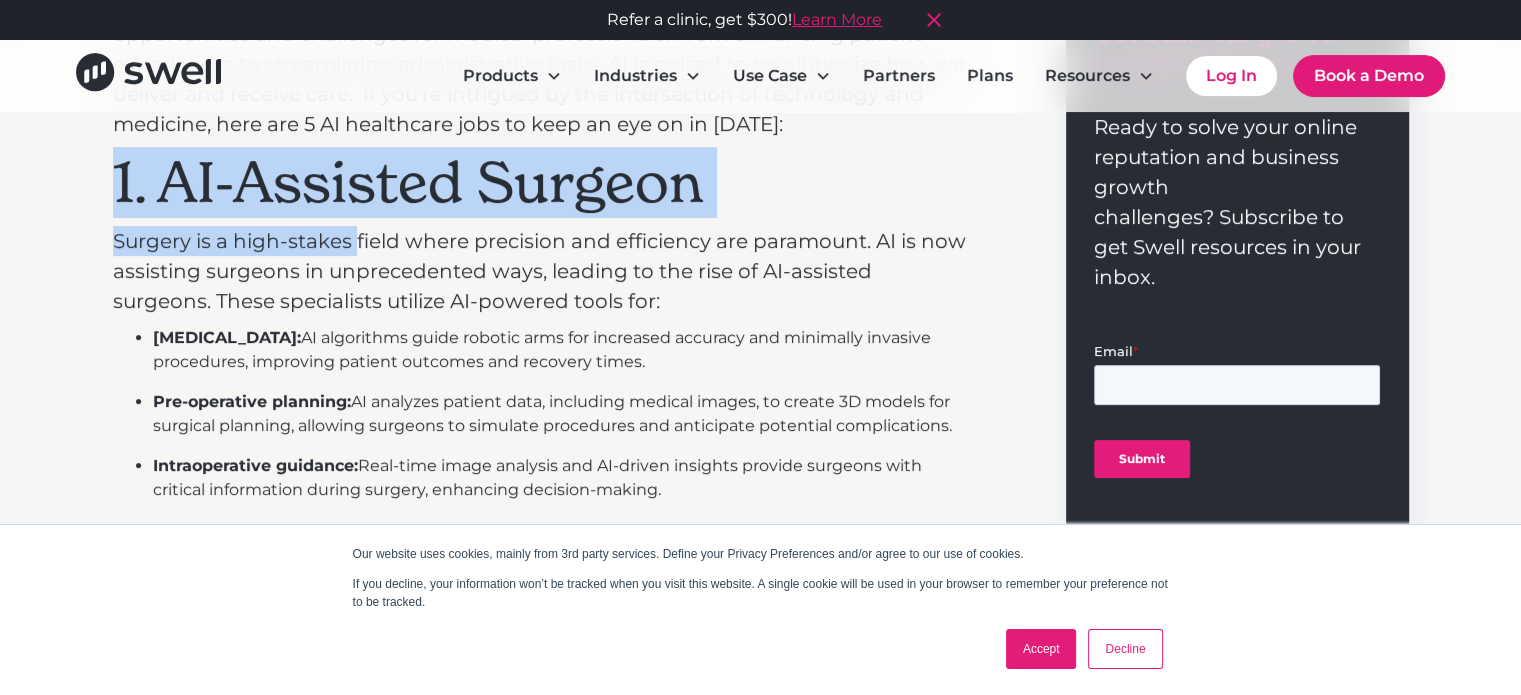 click on "Surgery is a high-stakes field where precision and efficiency are paramount. AI is now assisting surgeons in unprecedented ways, leading to the rise of AI-assisted surgeons. These specialists utilize AI-powered tools for:" at bounding box center (541, 271) 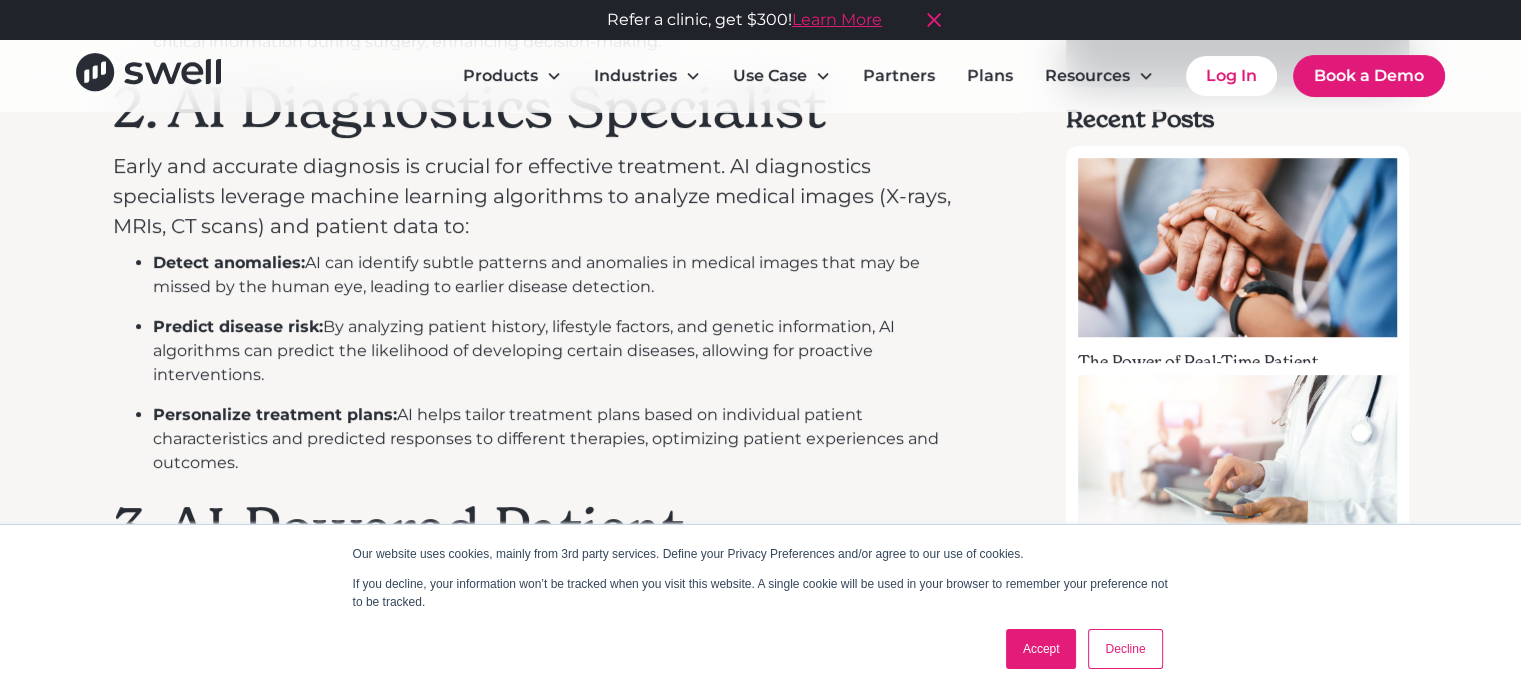 scroll, scrollTop: 1166, scrollLeft: 0, axis: vertical 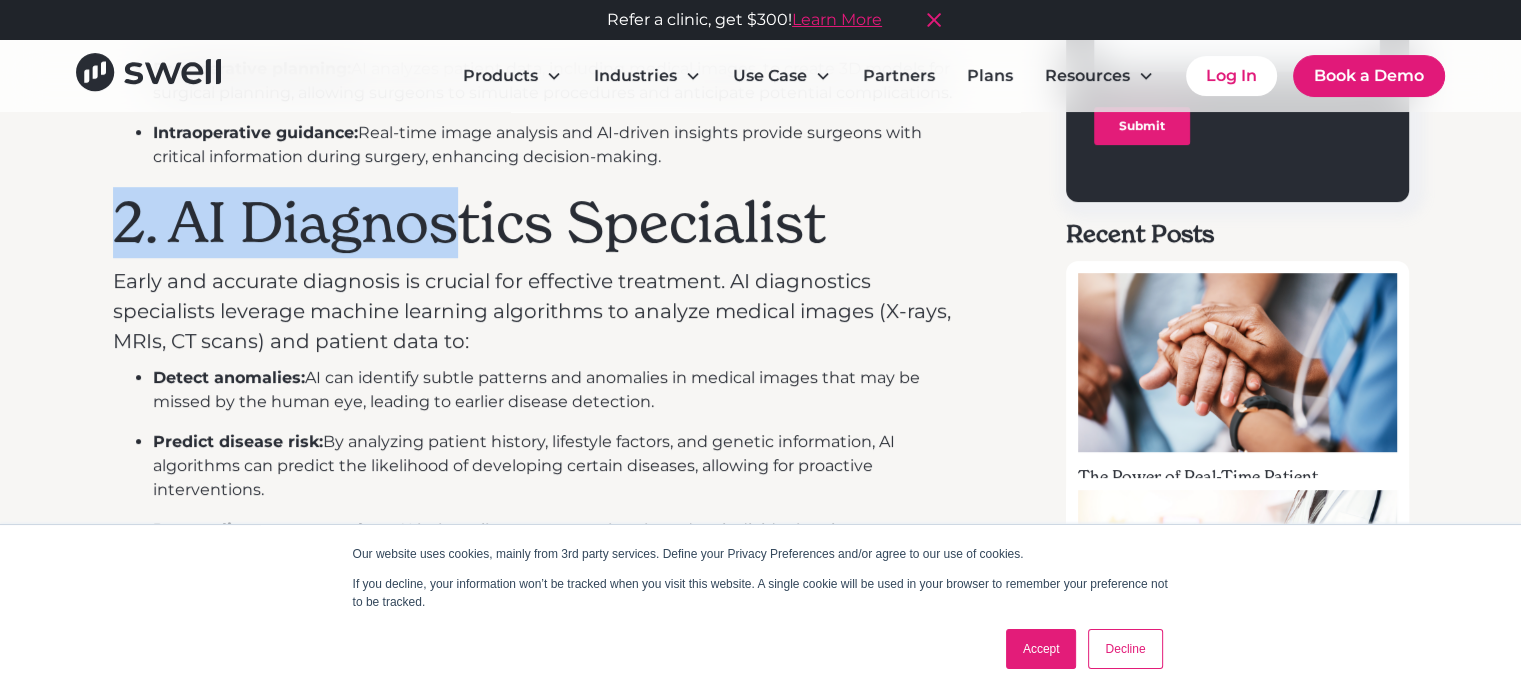 drag, startPoint x: 174, startPoint y: 233, endPoint x: 478, endPoint y: 231, distance: 304.0066 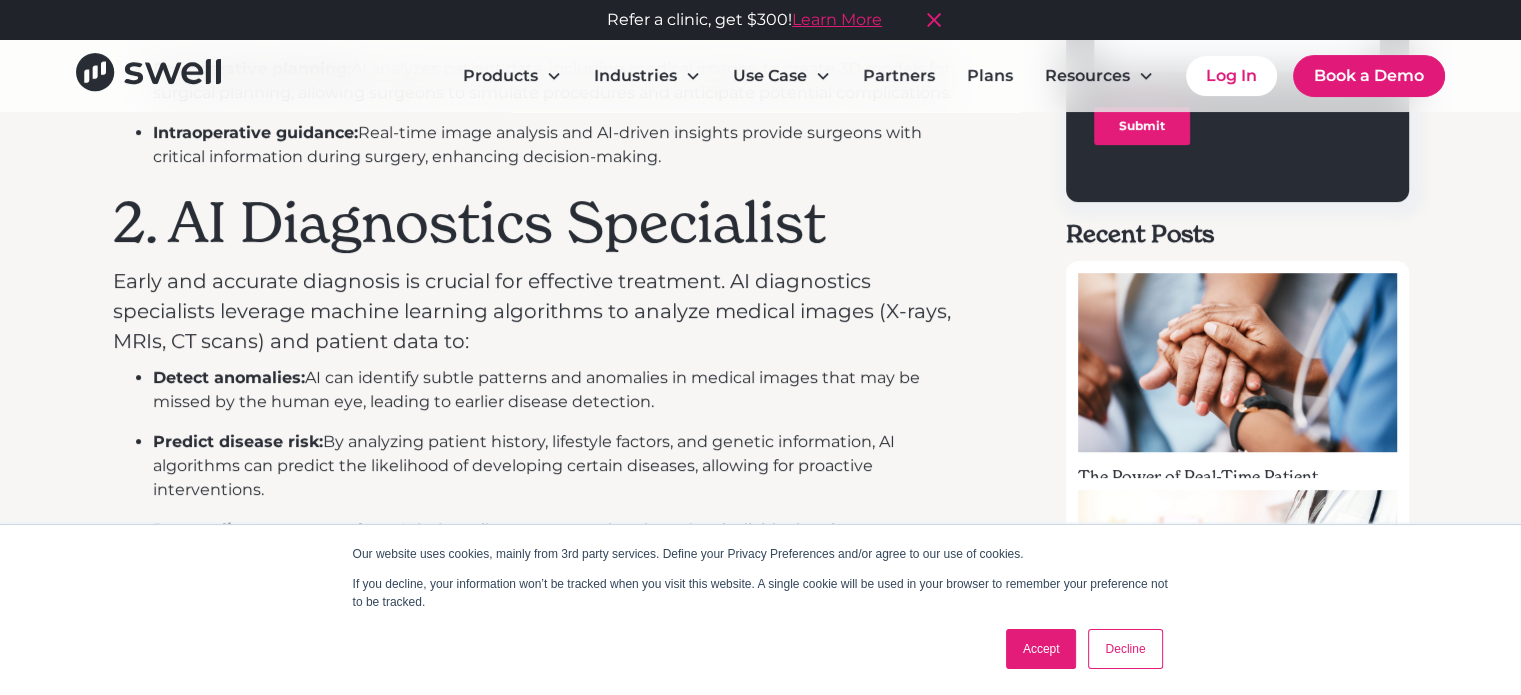 click on "2. AI Diagnostics Specialist" at bounding box center (541, 222) 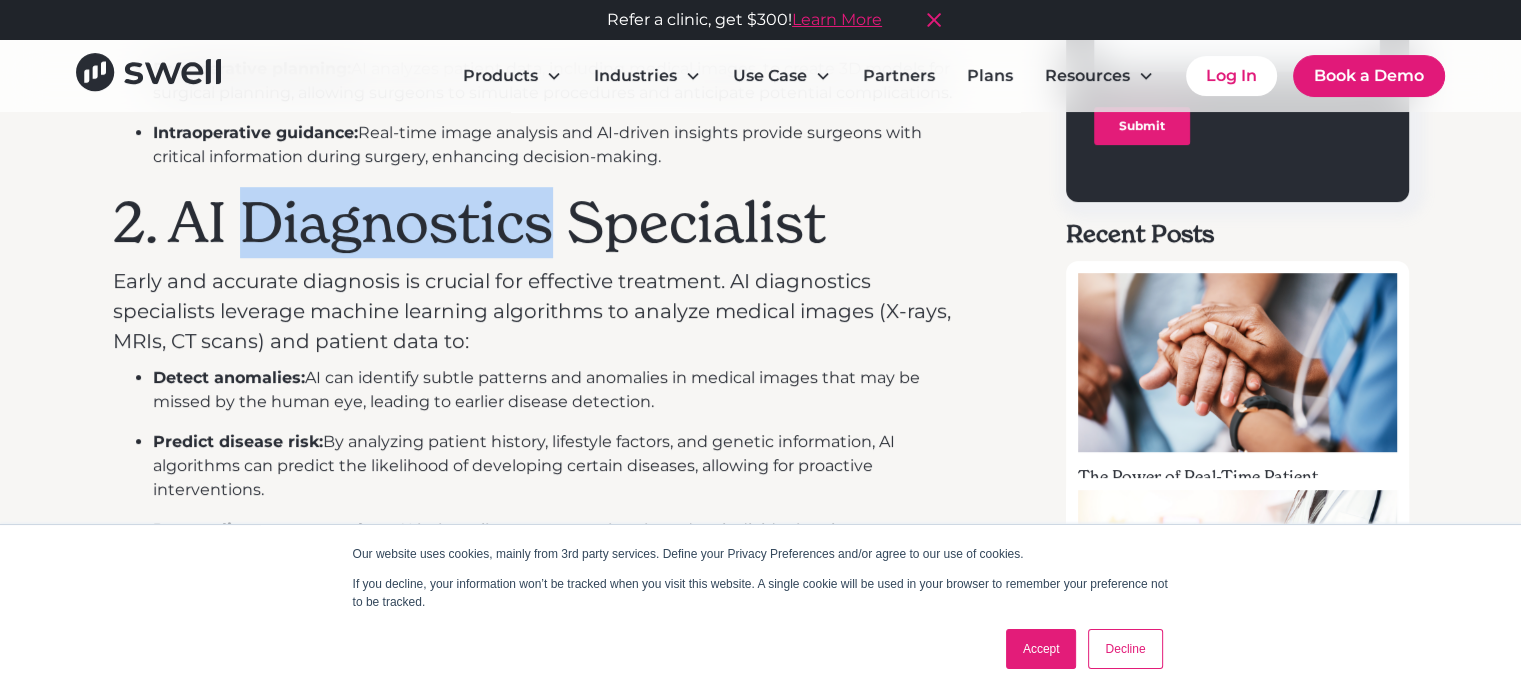 click on "2. AI Diagnostics Specialist" at bounding box center [541, 222] 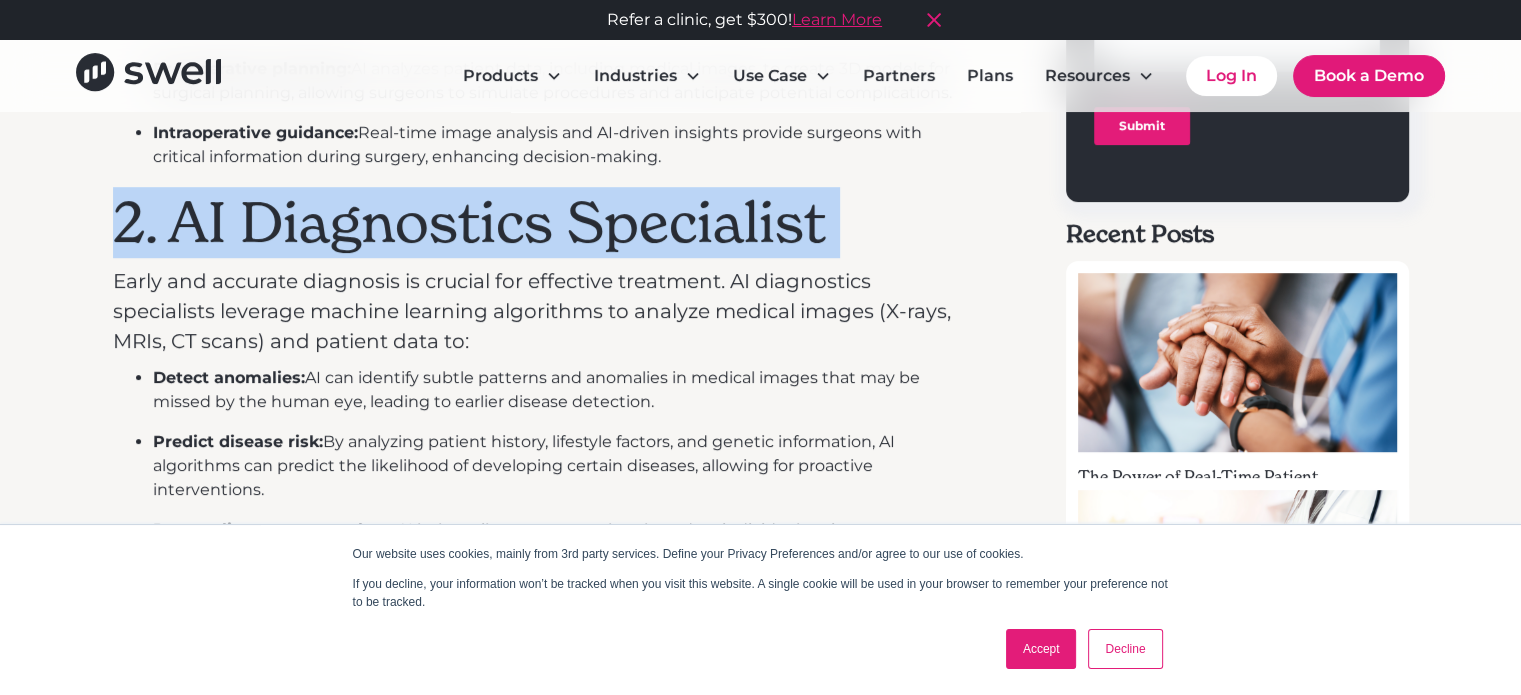 click on "2. AI Diagnostics Specialist" at bounding box center (541, 222) 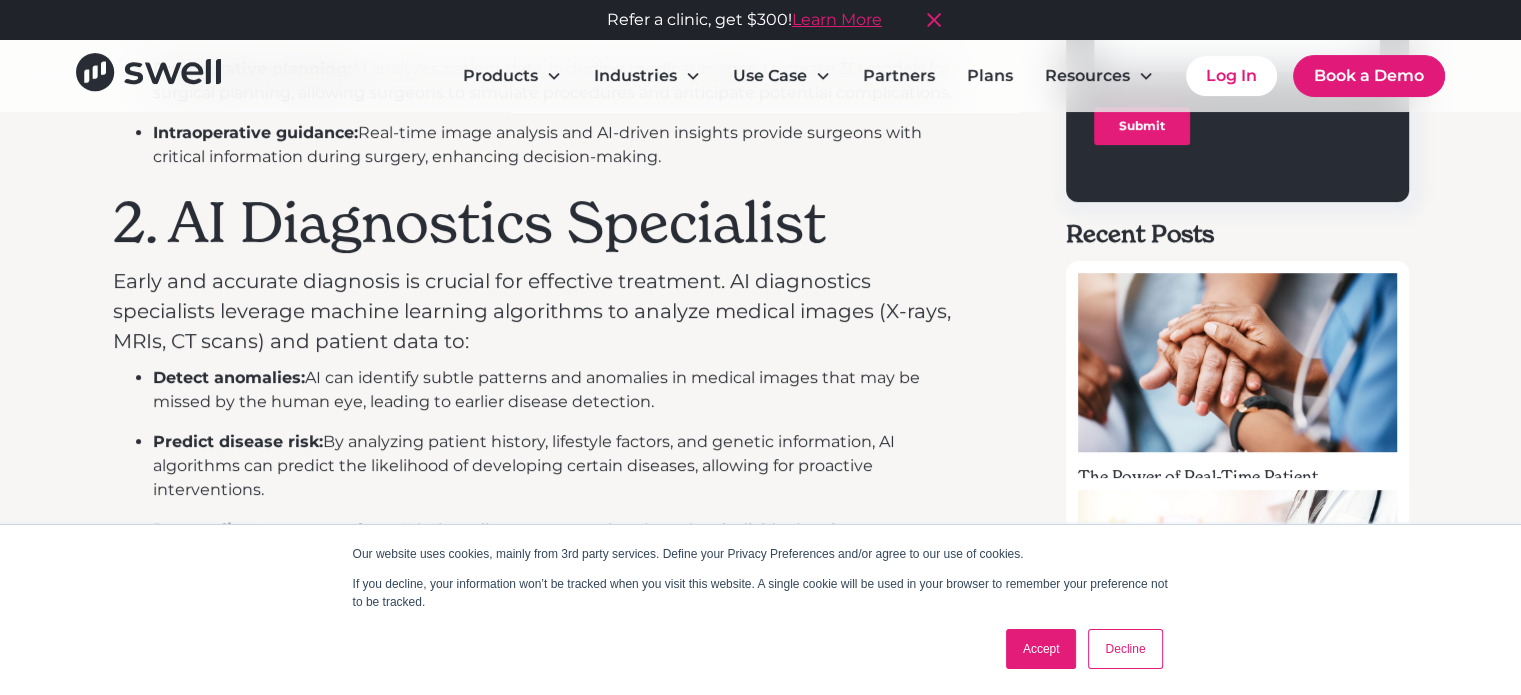click on "Early and accurate diagnosis is crucial for effective treatment. AI diagnostics specialists leverage machine learning algorithms to analyze medical images (X-rays, MRIs, CT scans) and patient data to:" at bounding box center (541, 311) 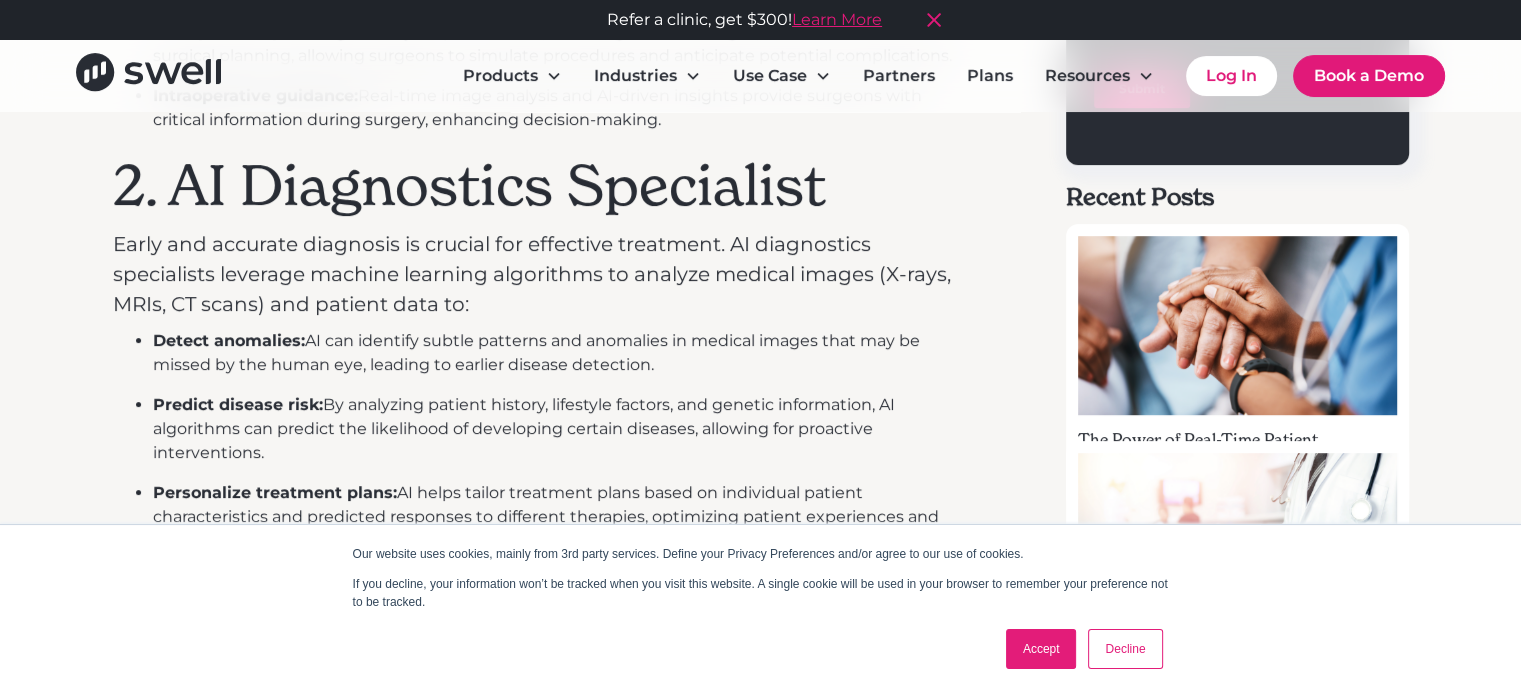 scroll, scrollTop: 1166, scrollLeft: 0, axis: vertical 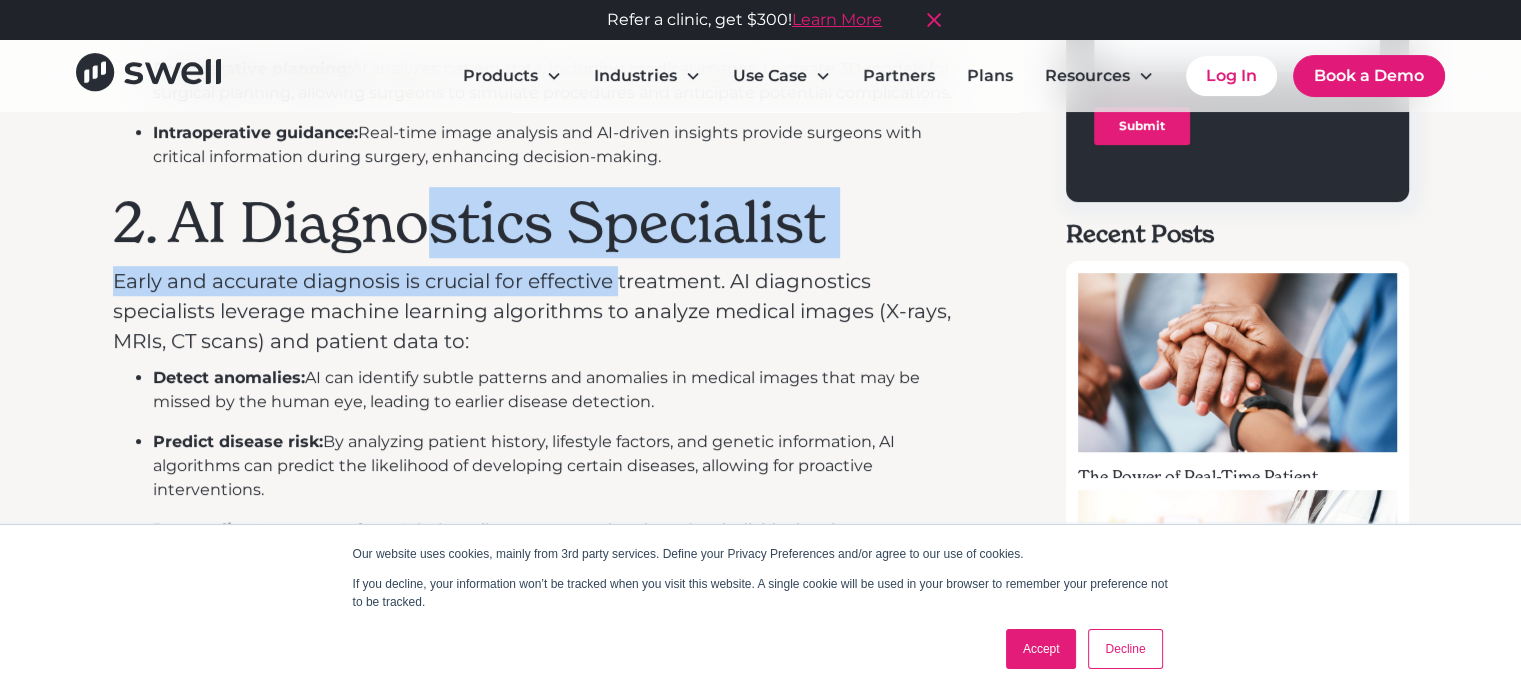 drag, startPoint x: 439, startPoint y: 254, endPoint x: 615, endPoint y: 293, distance: 180.26924 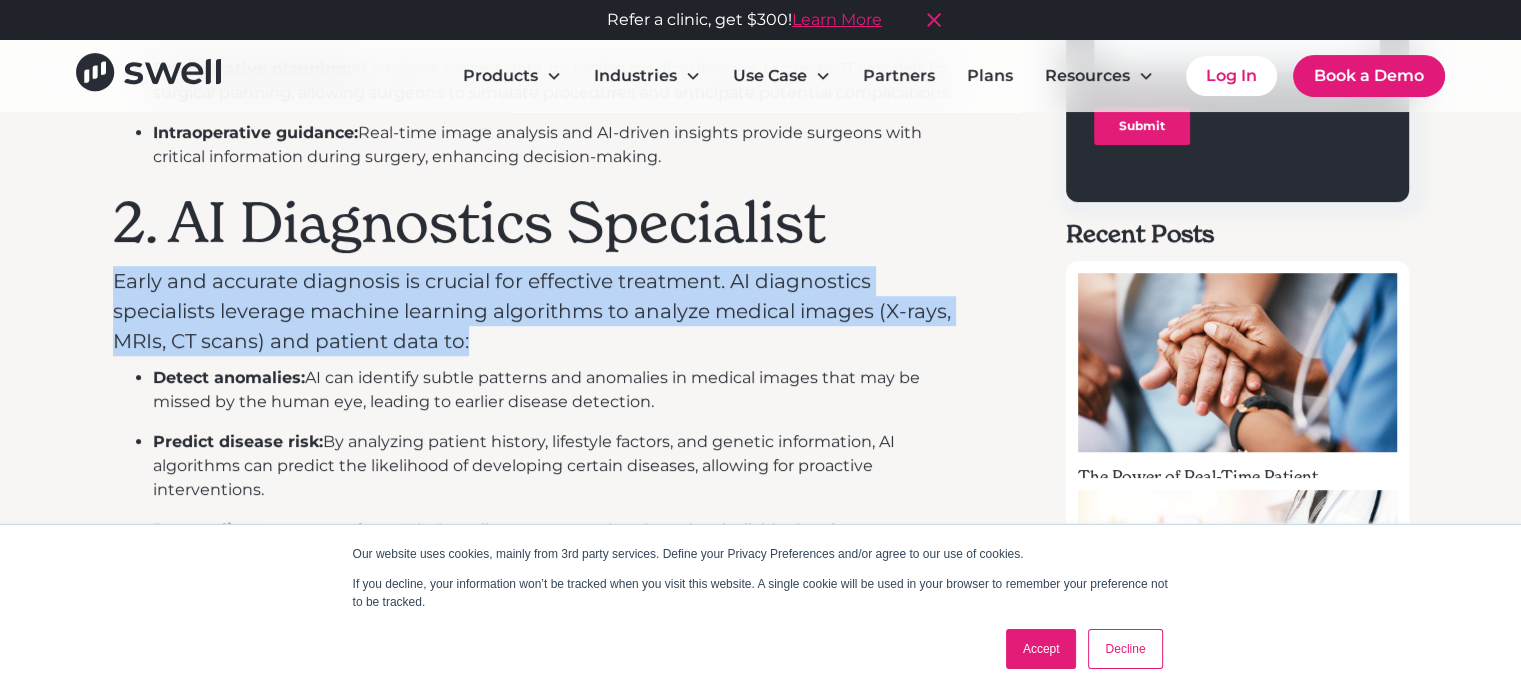 click on "Early and accurate diagnosis is crucial for effective treatment. AI diagnostics specialists leverage machine learning algorithms to analyze medical images (X-rays, MRIs, CT scans) and patient data to:" at bounding box center [541, 311] 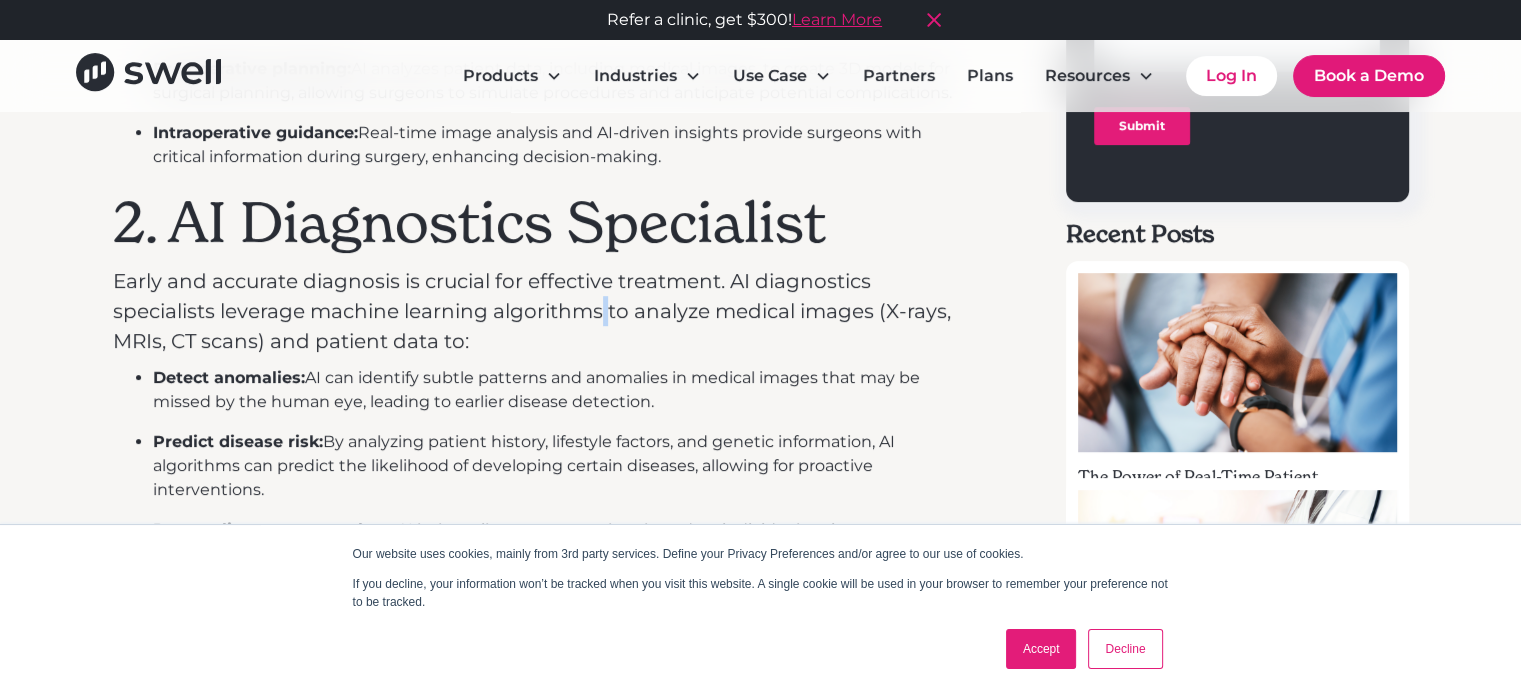 click on "Early and accurate diagnosis is crucial for effective treatment. AI diagnostics specialists leverage machine learning algorithms to analyze medical images (X-rays, MRIs, CT scans) and patient data to:" at bounding box center (541, 311) 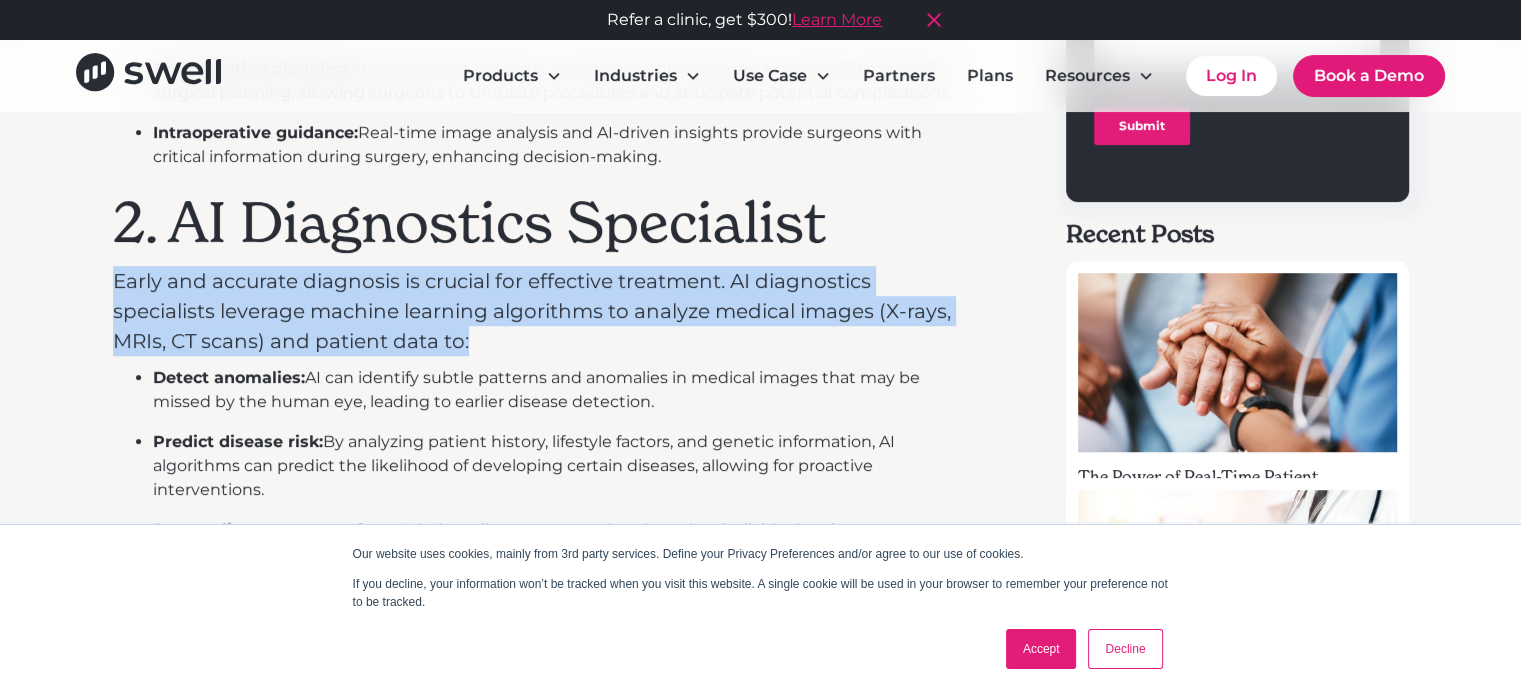 click on "Early and accurate diagnosis is crucial for effective treatment. AI diagnostics specialists leverage machine learning algorithms to analyze medical images (X-rays, MRIs, CT scans) and patient data to:" at bounding box center [541, 311] 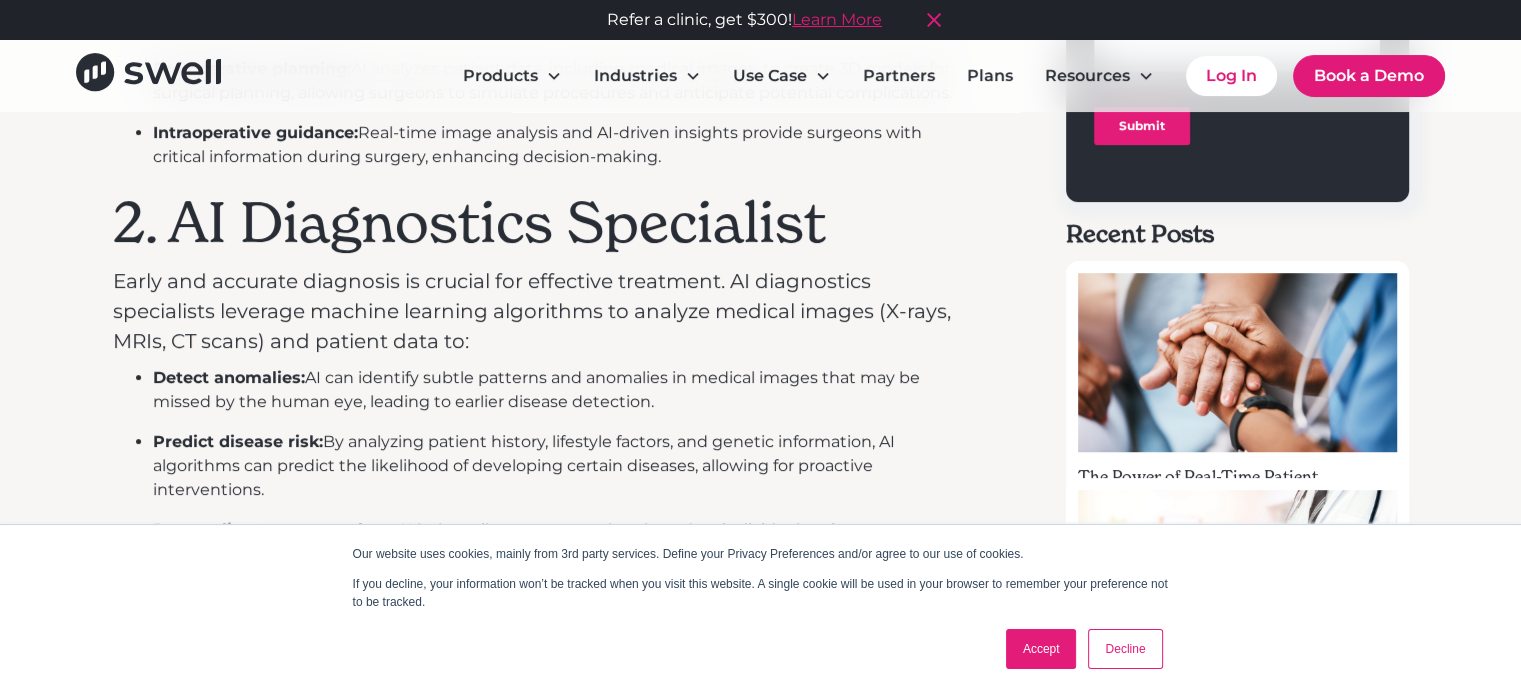 click on "Early and accurate diagnosis is crucial for effective treatment. AI diagnostics specialists leverage machine learning algorithms to analyze medical images (X-rays, MRIs, CT scans) and patient data to:" at bounding box center [541, 311] 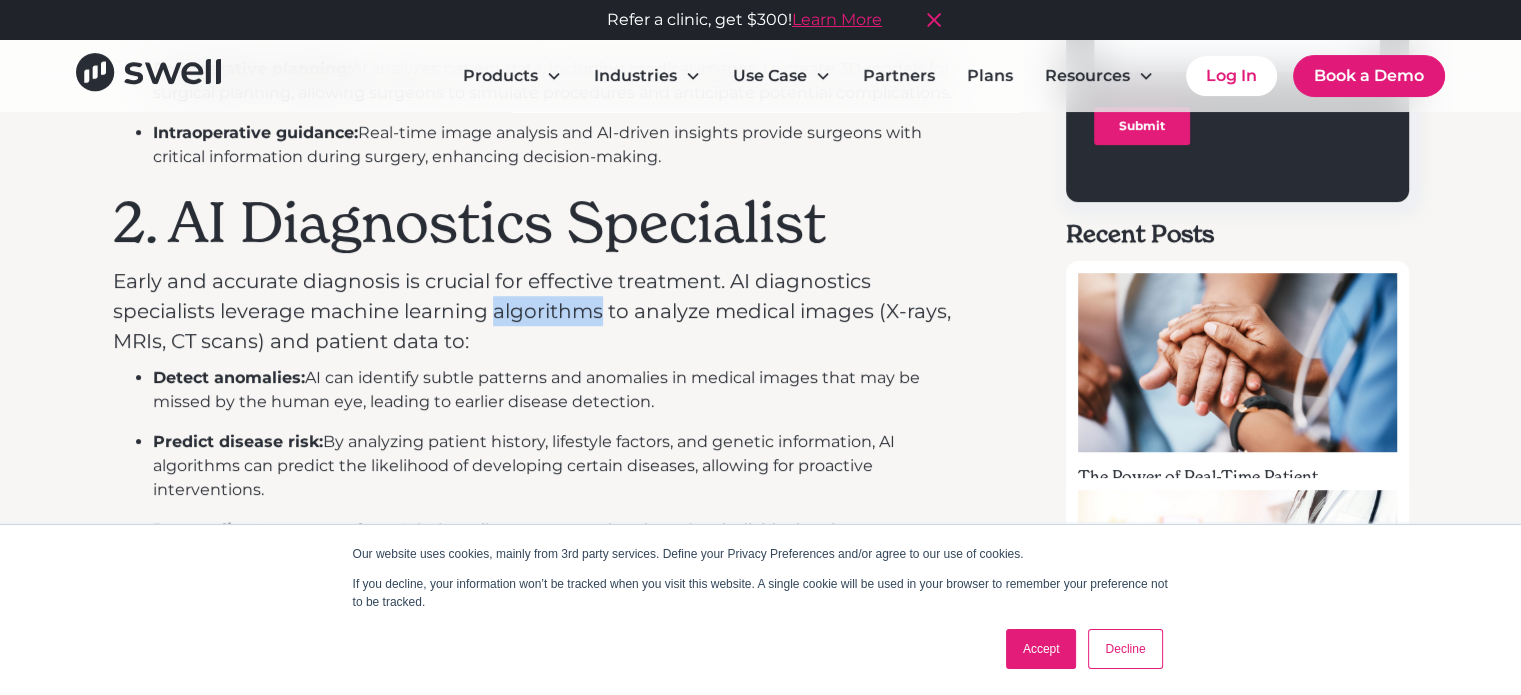 click on "Early and accurate diagnosis is crucial for effective treatment. AI diagnostics specialists leverage machine learning algorithms to analyze medical images (X-rays, MRIs, CT scans) and patient data to:" at bounding box center (541, 311) 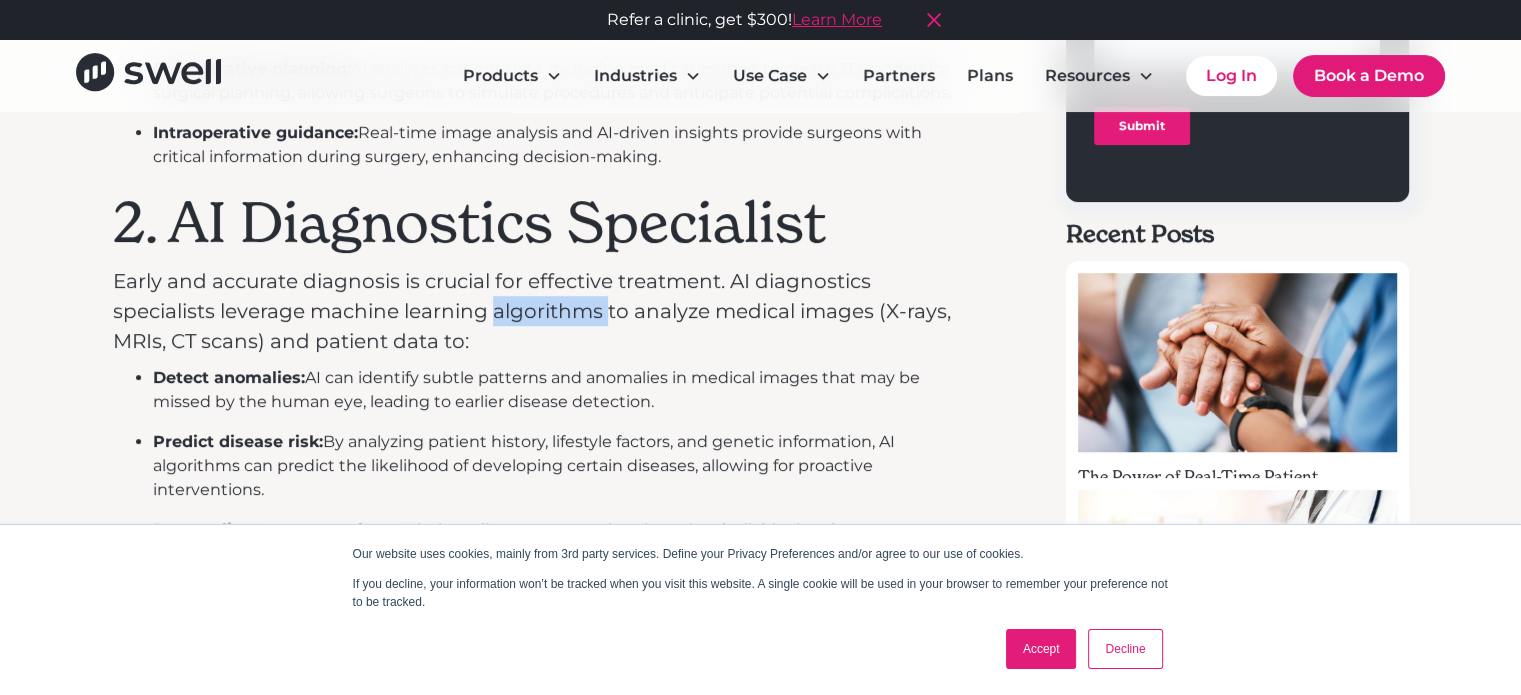click on "Early and accurate diagnosis is crucial for effective treatment. AI diagnostics specialists leverage machine learning algorithms to analyze medical images (X-rays, MRIs, CT scans) and patient data to:" at bounding box center (541, 311) 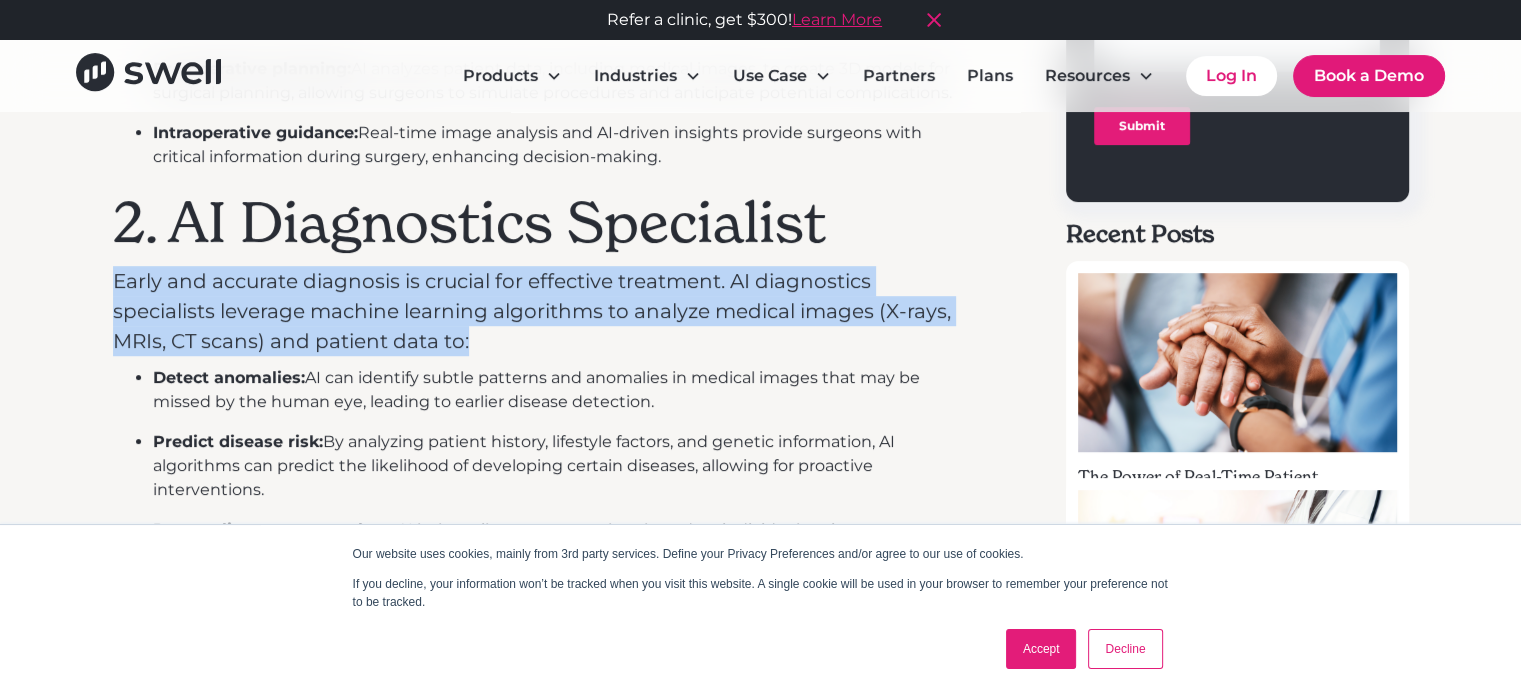 drag, startPoint x: 556, startPoint y: 320, endPoint x: 677, endPoint y: 319, distance: 121.004135 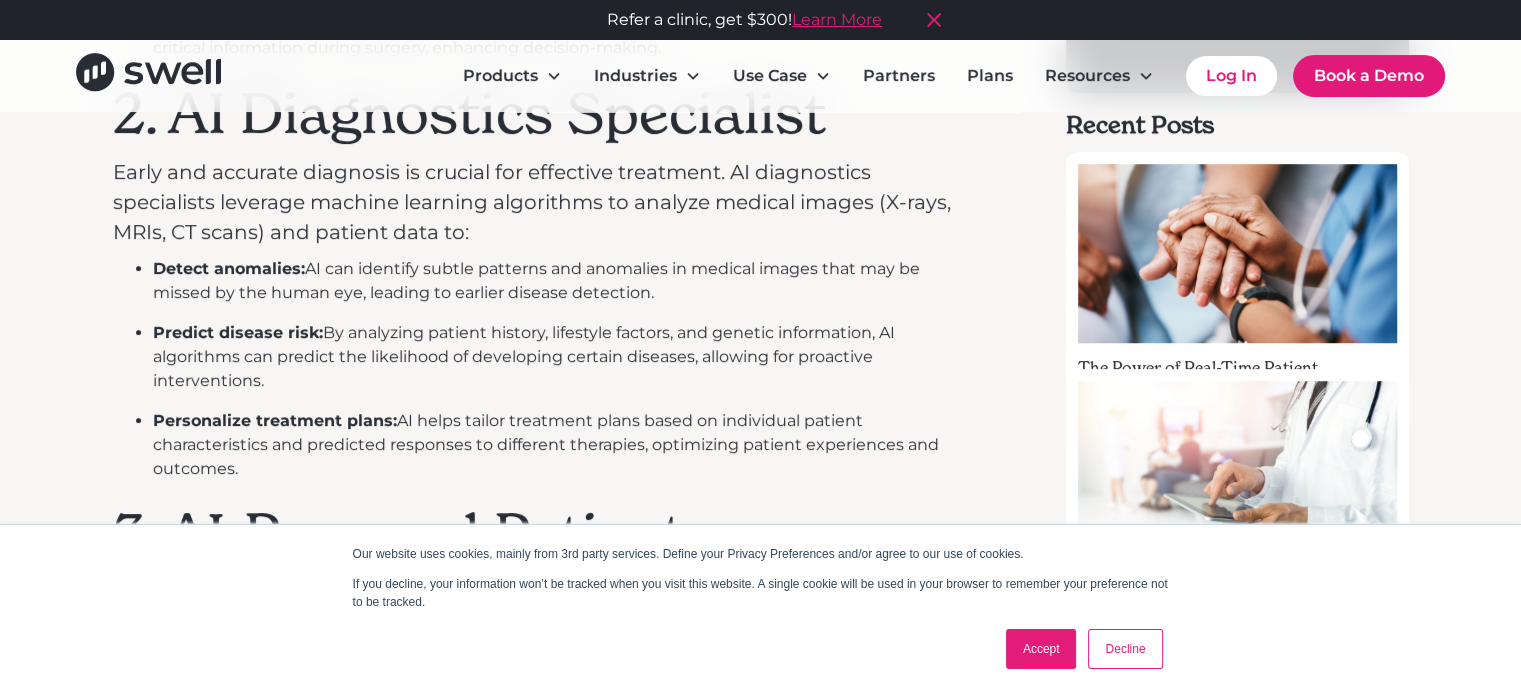 scroll, scrollTop: 1333, scrollLeft: 0, axis: vertical 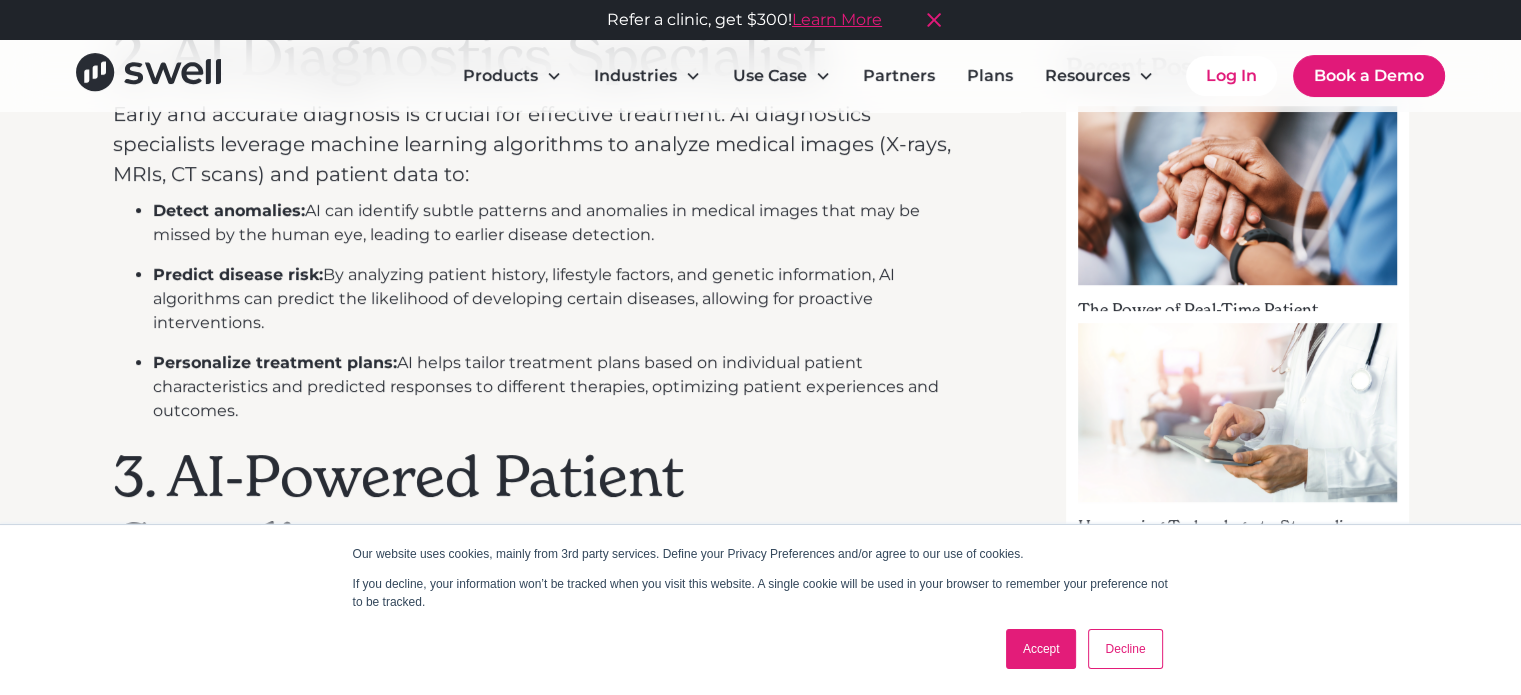 drag, startPoint x: 391, startPoint y: 253, endPoint x: 600, endPoint y: 319, distance: 219.17345 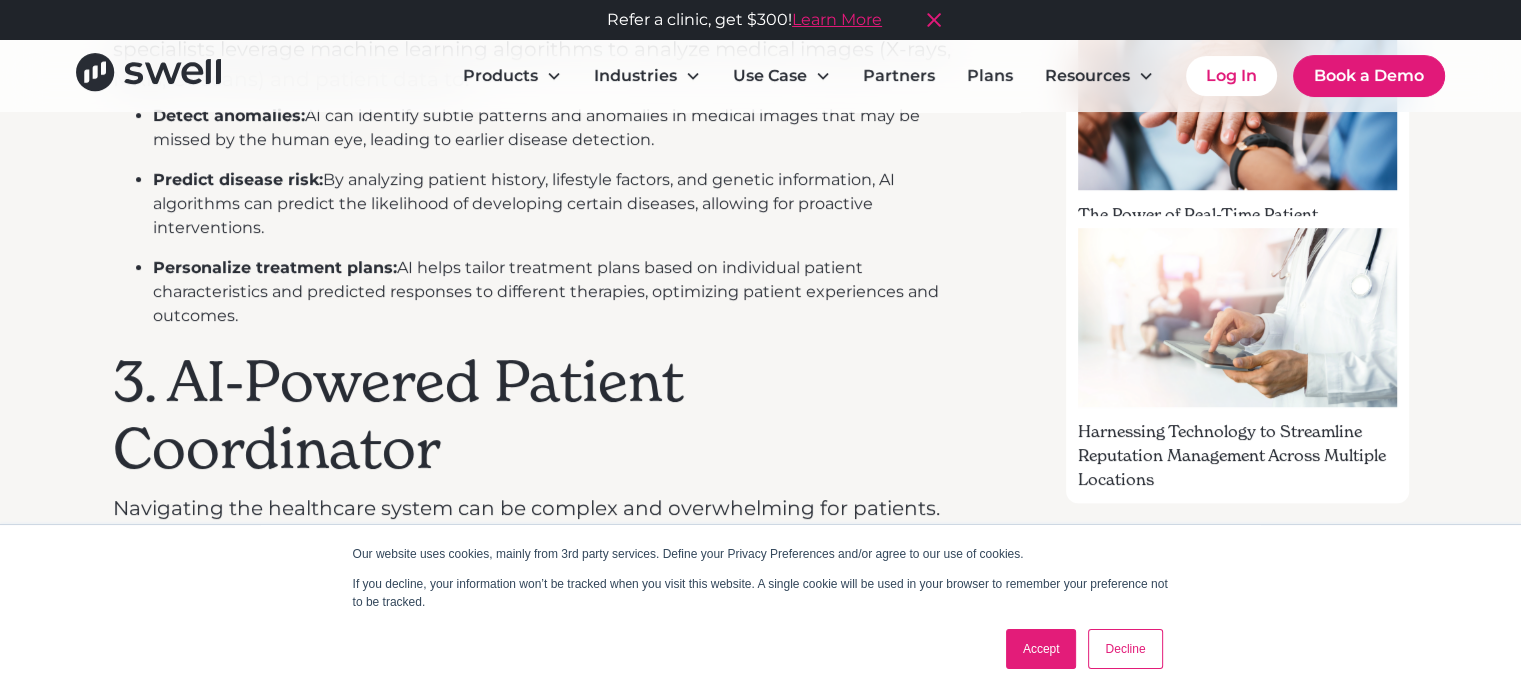 scroll, scrollTop: 1666, scrollLeft: 0, axis: vertical 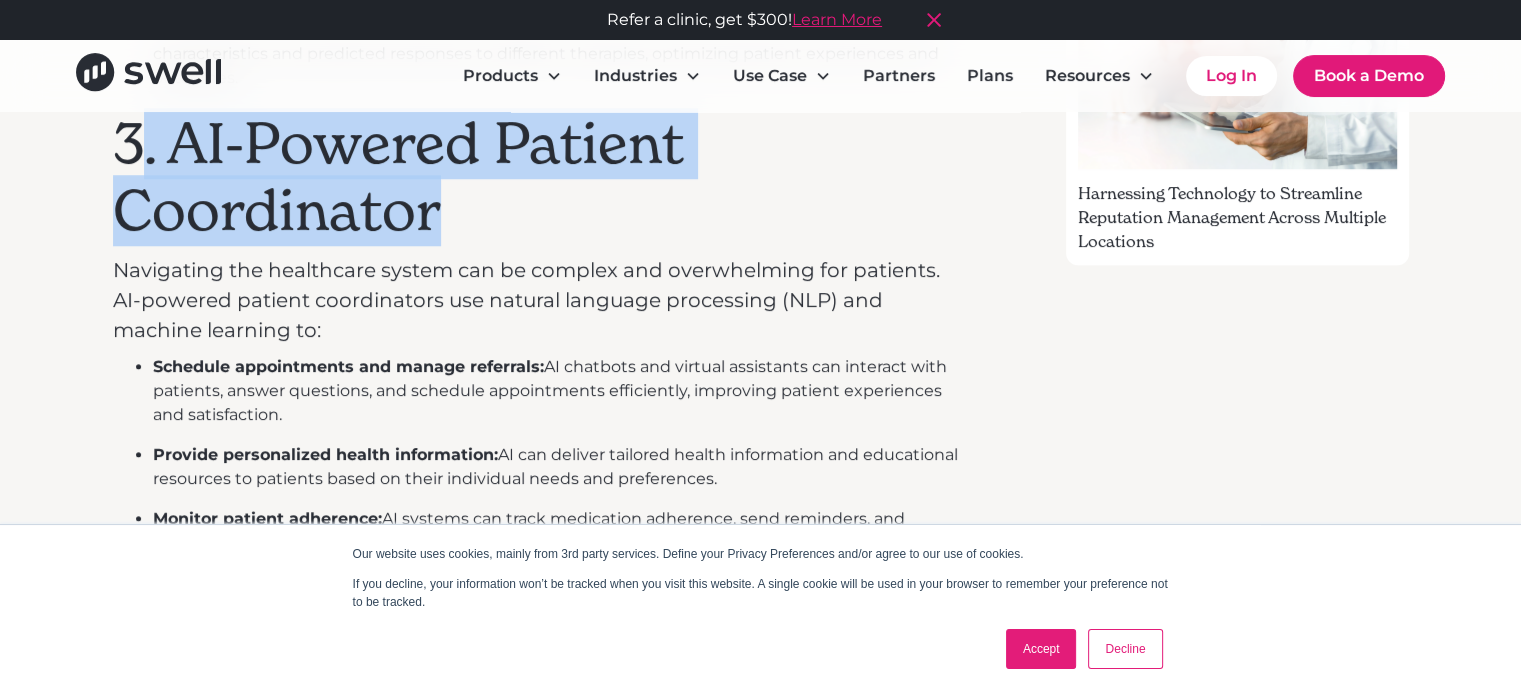 drag, startPoint x: 155, startPoint y: 133, endPoint x: 473, endPoint y: 246, distance: 337.48038 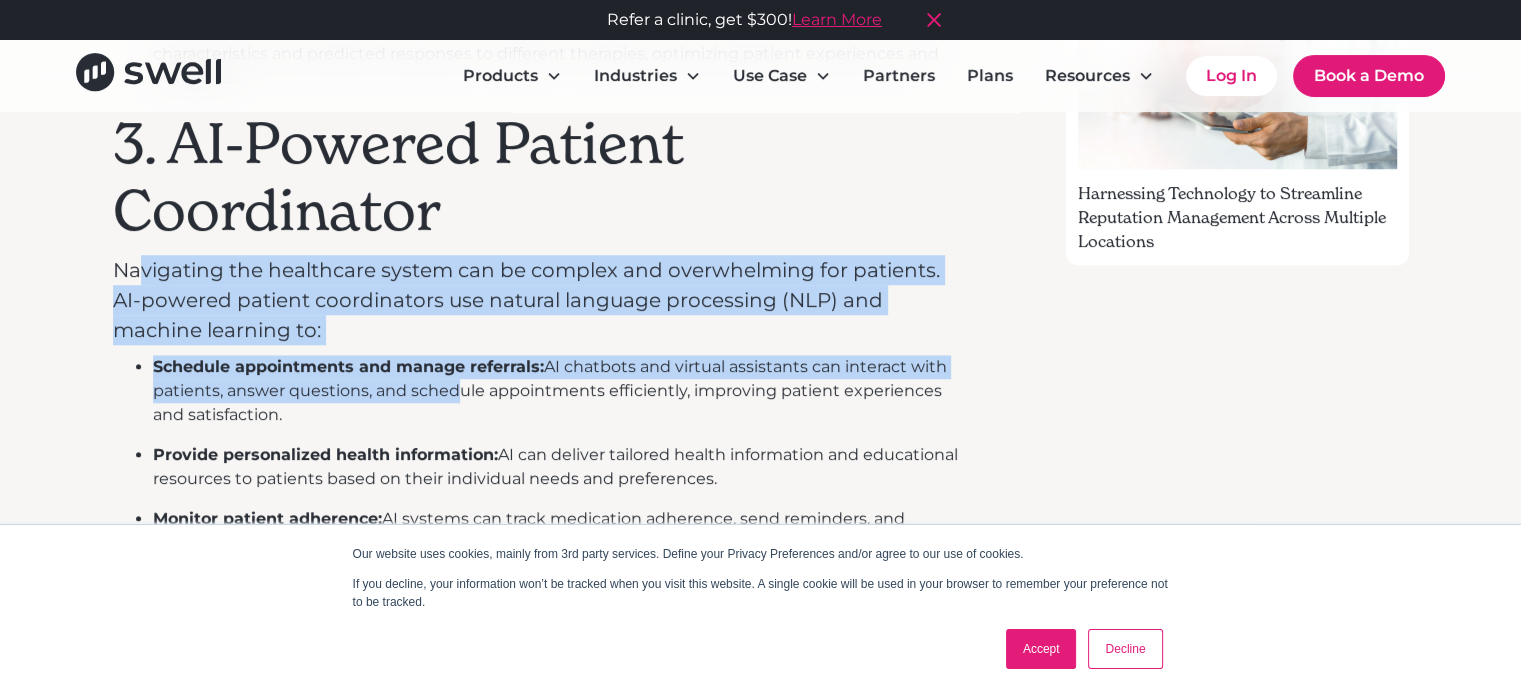 drag, startPoint x: 142, startPoint y: 263, endPoint x: 462, endPoint y: 395, distance: 346.15604 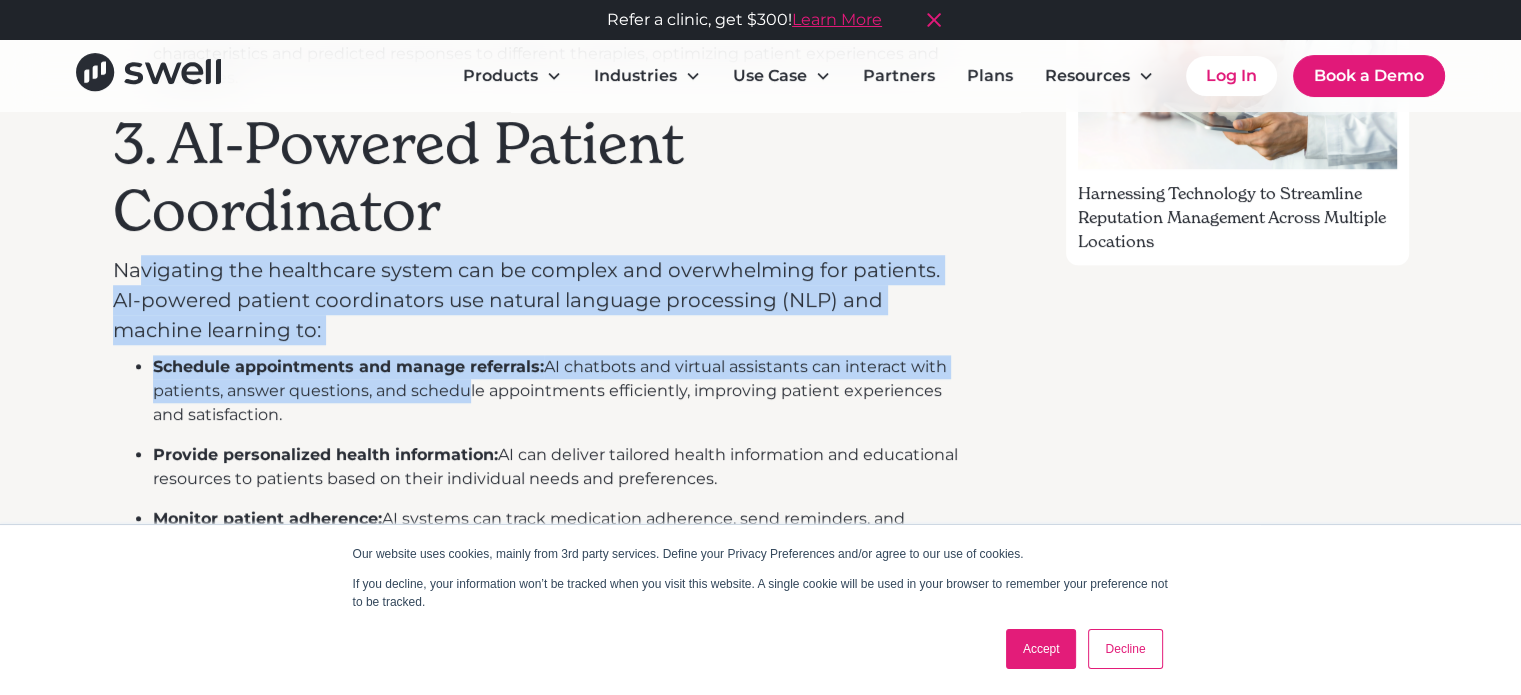 click on "Schedule appointments and manage referrals:  AI chatbots and virtual assistants can interact with patients, answer questions, and schedule appointments efficiently, improving patient experiences and satisfaction." at bounding box center (561, 391) 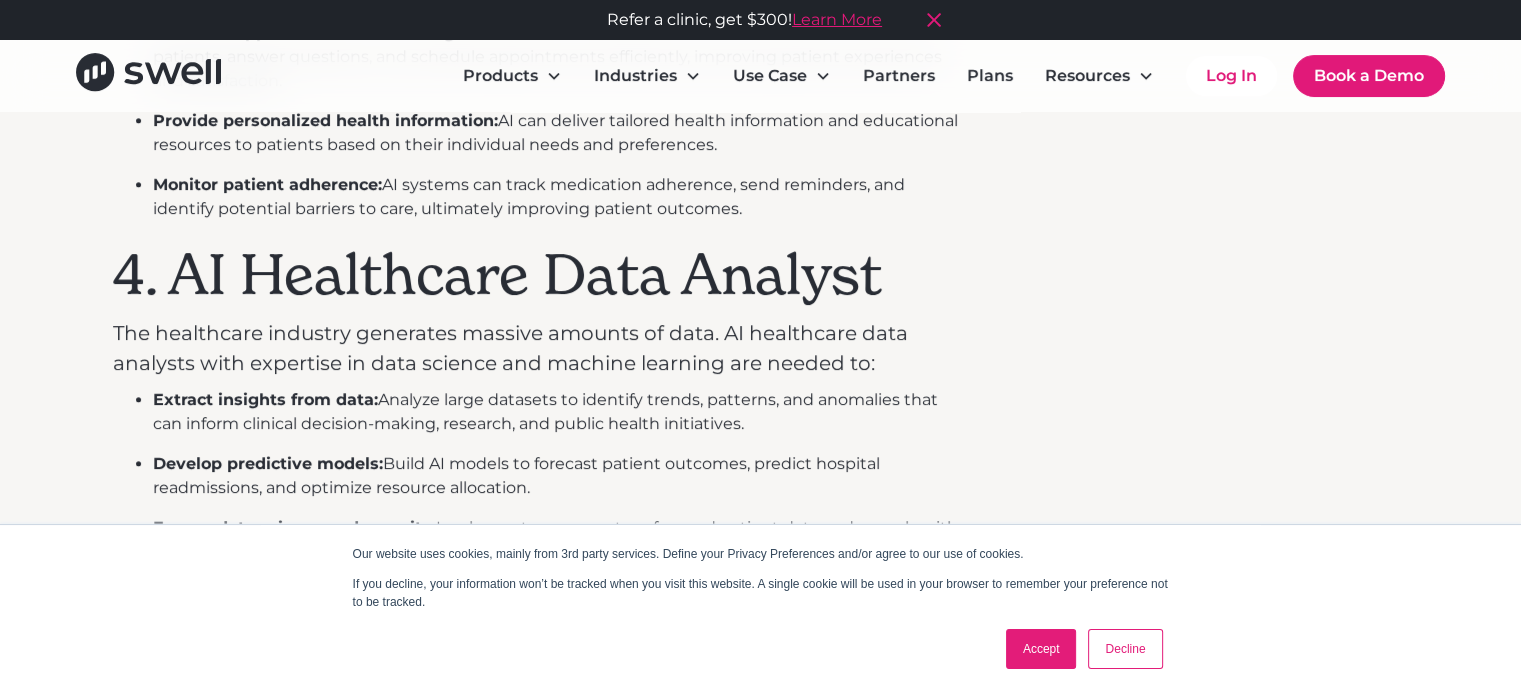 scroll, scrollTop: 1833, scrollLeft: 0, axis: vertical 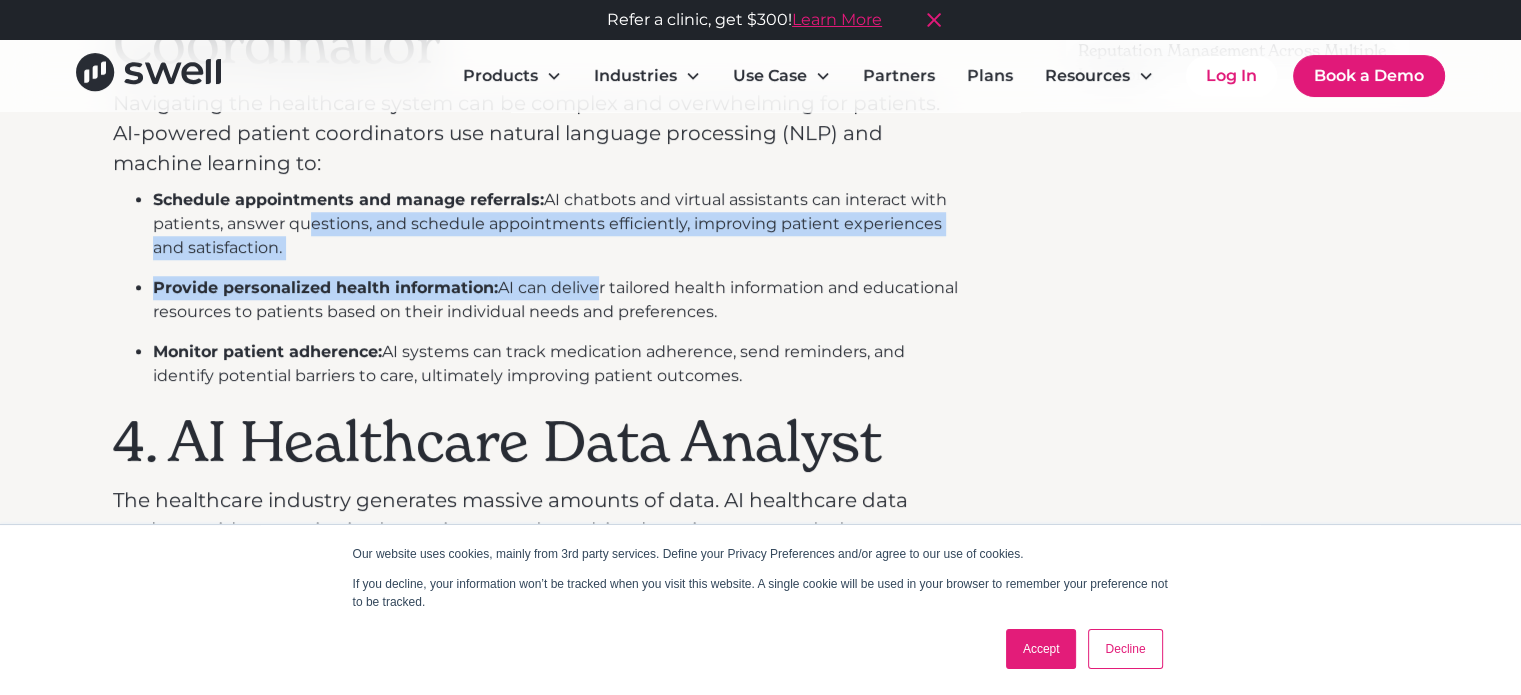 drag, startPoint x: 501, startPoint y: 239, endPoint x: 596, endPoint y: 266, distance: 98.762344 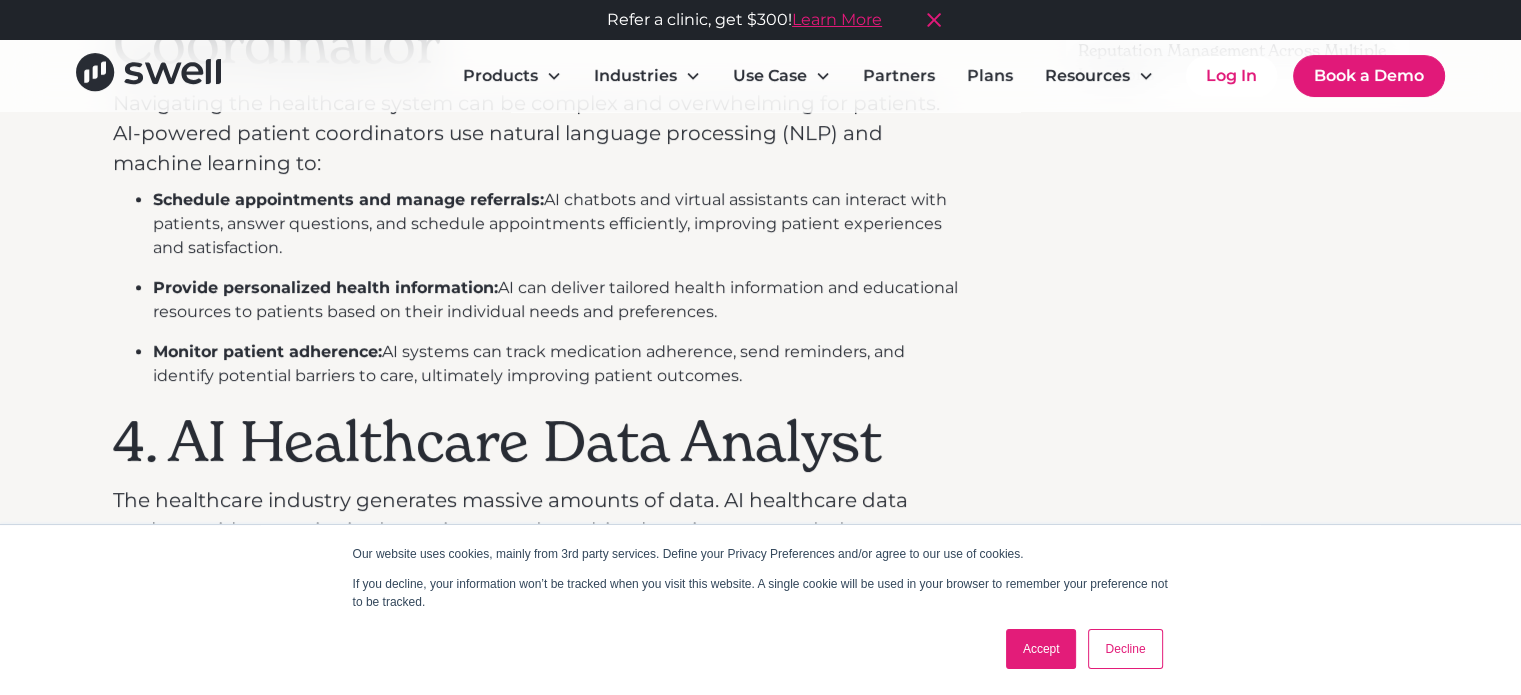 click on "Provide personalized health information:  AI can deliver tailored health information and educational resources to patients based on their individual needs and preferences." at bounding box center (561, 300) 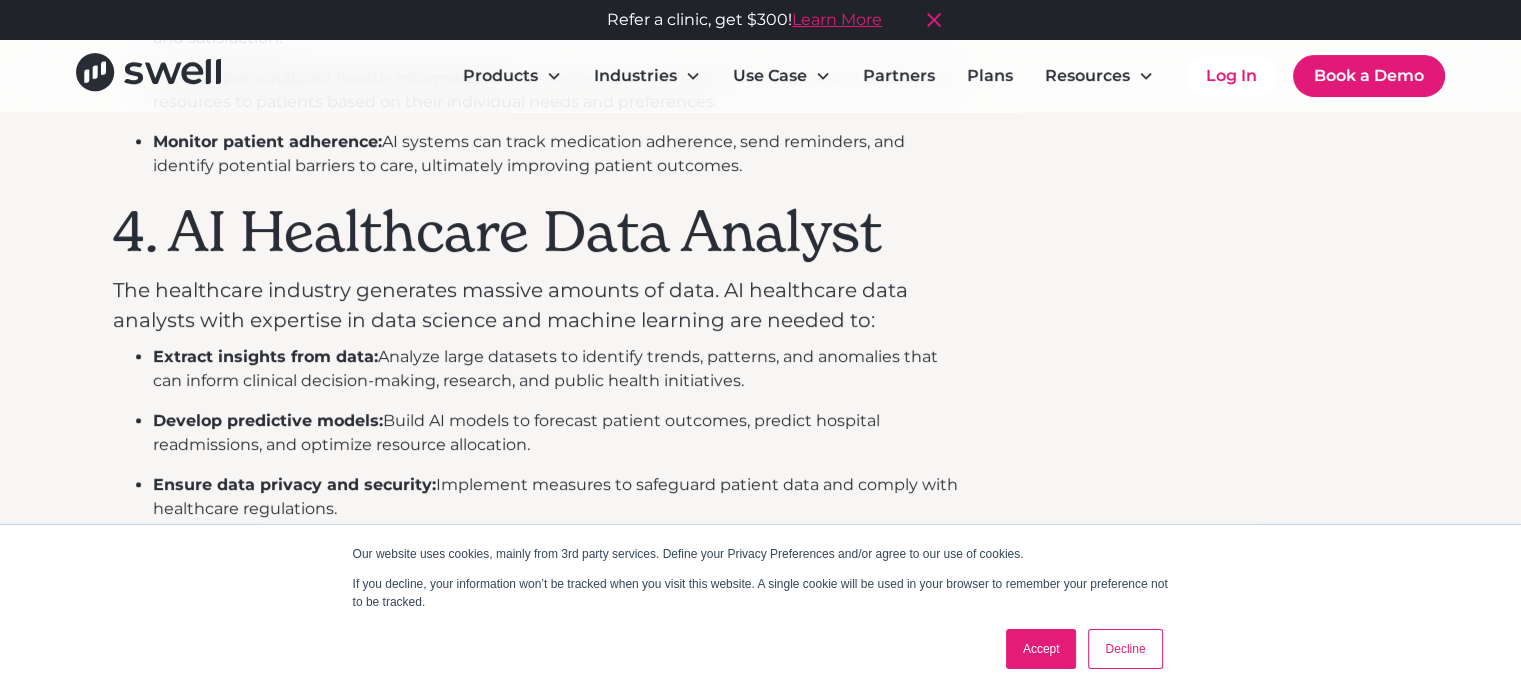 scroll, scrollTop: 2000, scrollLeft: 0, axis: vertical 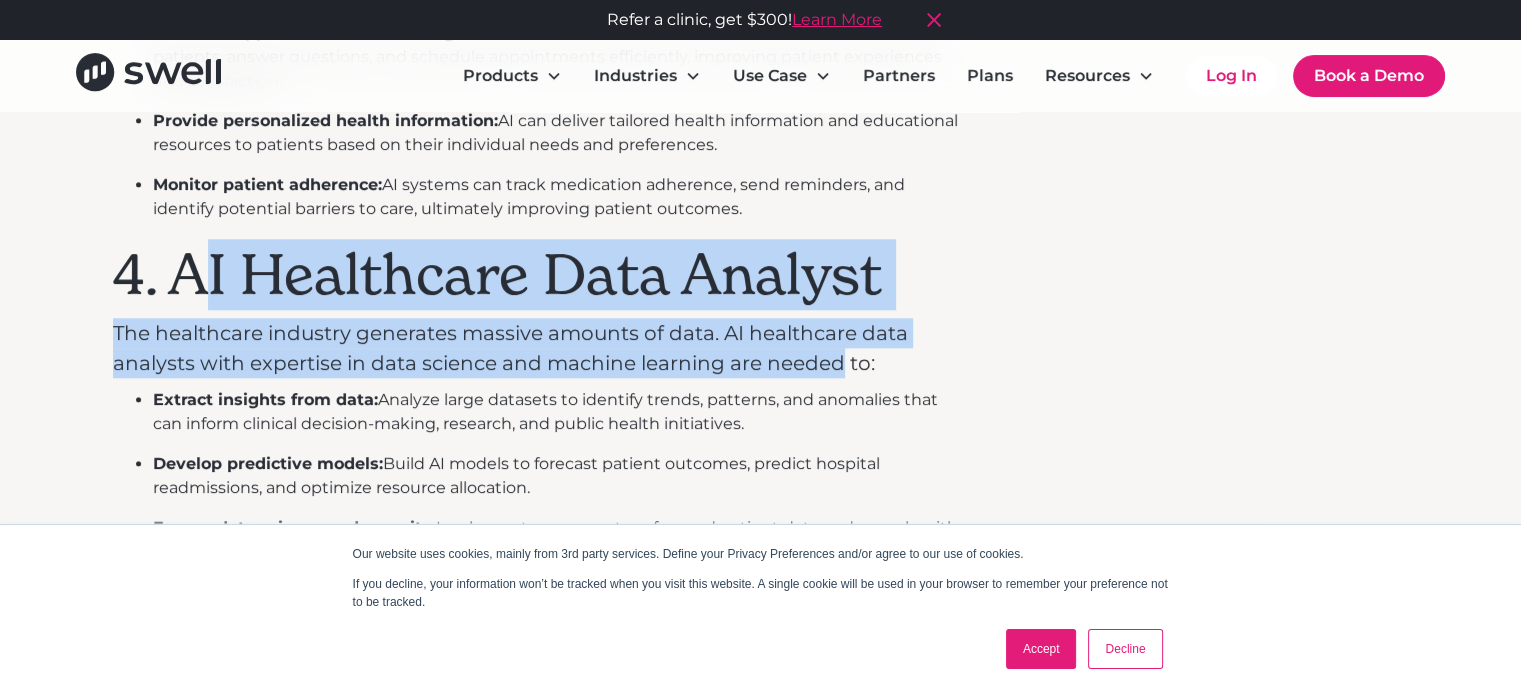 drag, startPoint x: 208, startPoint y: 251, endPoint x: 835, endPoint y: 358, distance: 636.06445 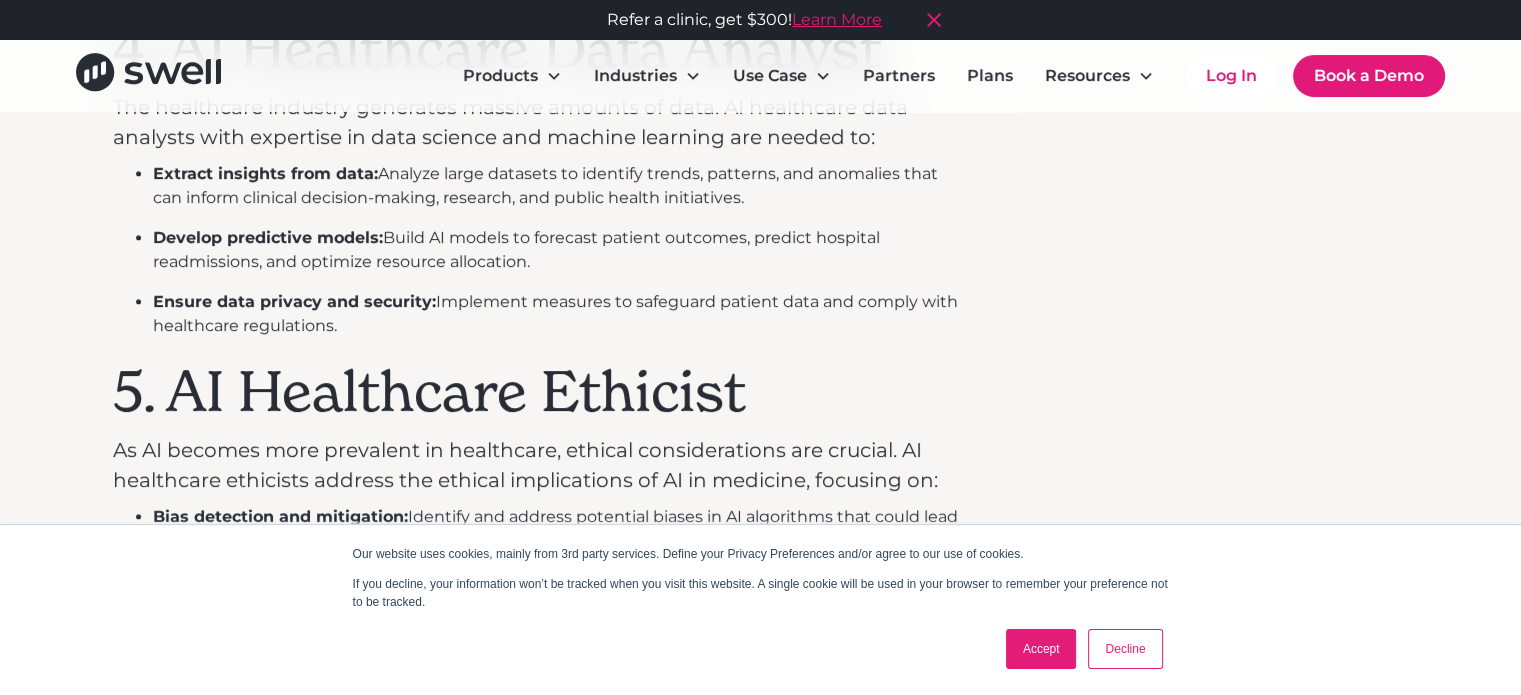 scroll, scrollTop: 2166, scrollLeft: 0, axis: vertical 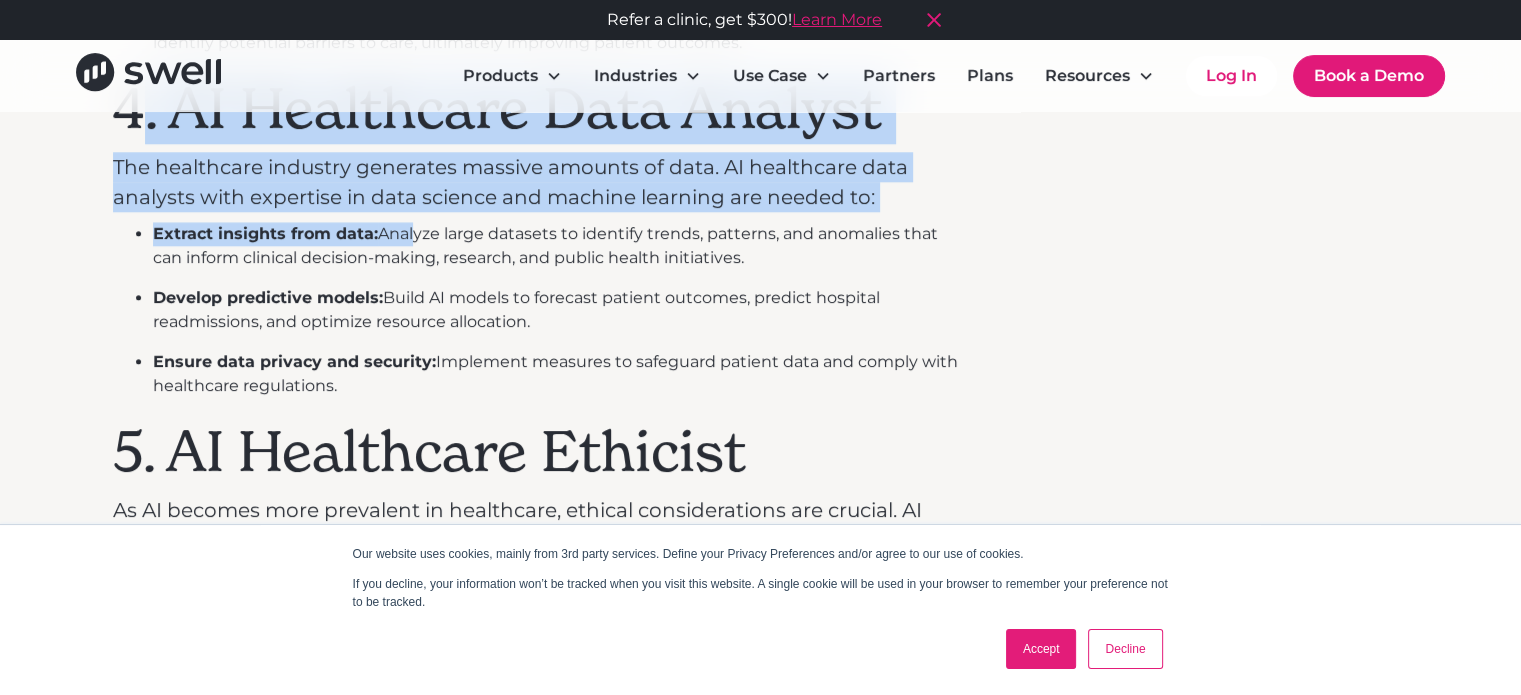 drag, startPoint x: 135, startPoint y: 143, endPoint x: 408, endPoint y: 233, distance: 287.4526 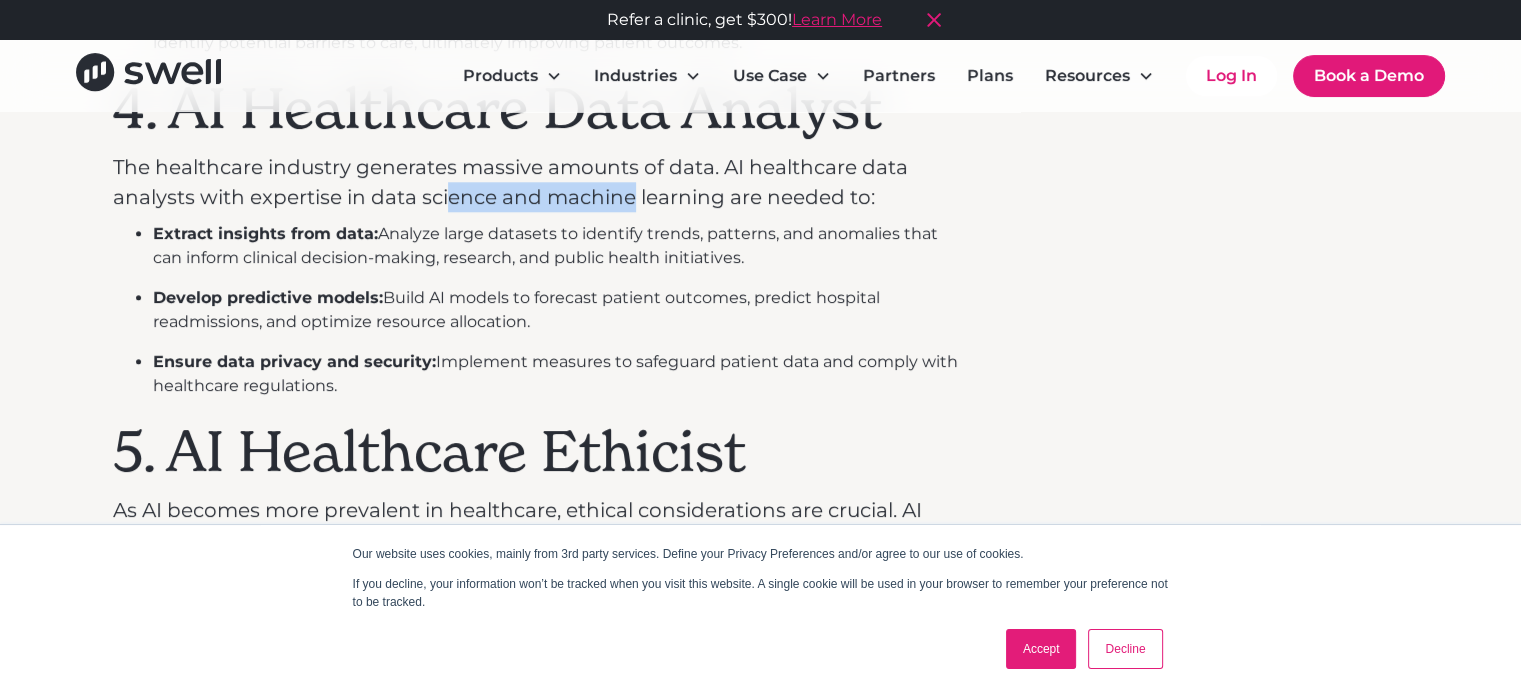 drag, startPoint x: 444, startPoint y: 201, endPoint x: 651, endPoint y: 207, distance: 207.08694 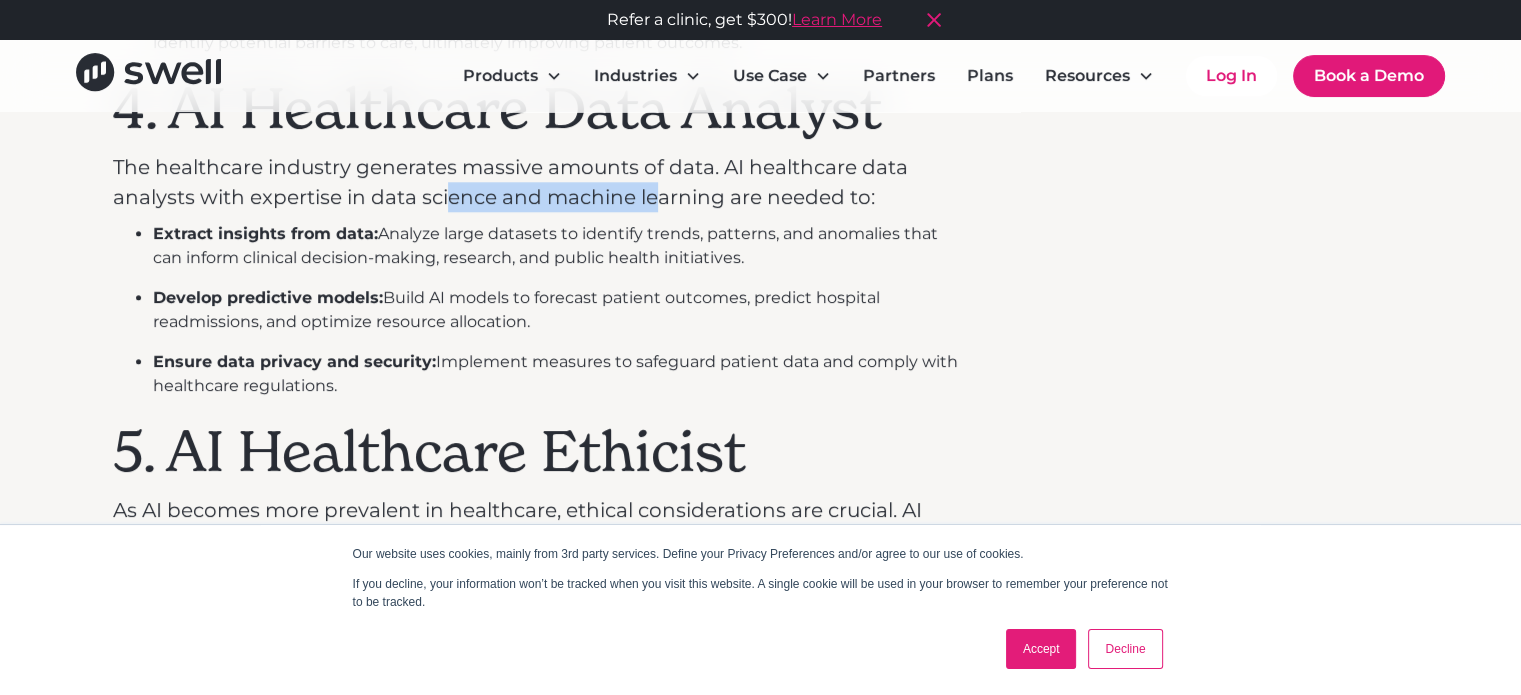 click on "The healthcare industry generates massive amounts of data. AI healthcare data analysts with expertise in data science and machine learning are needed to:" at bounding box center [541, 182] 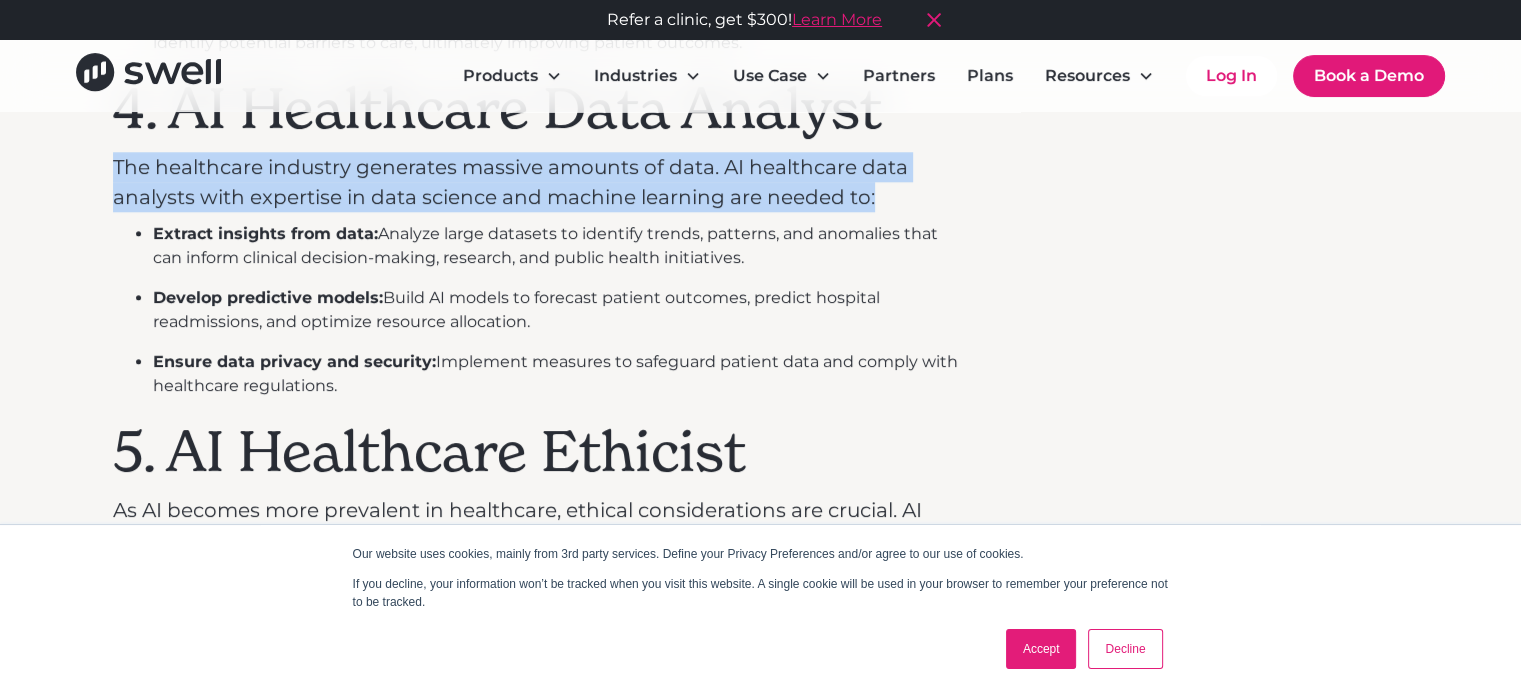 click on "The healthcare industry generates massive amounts of data. AI healthcare data analysts with expertise in data science and machine learning are needed to:" at bounding box center (541, 182) 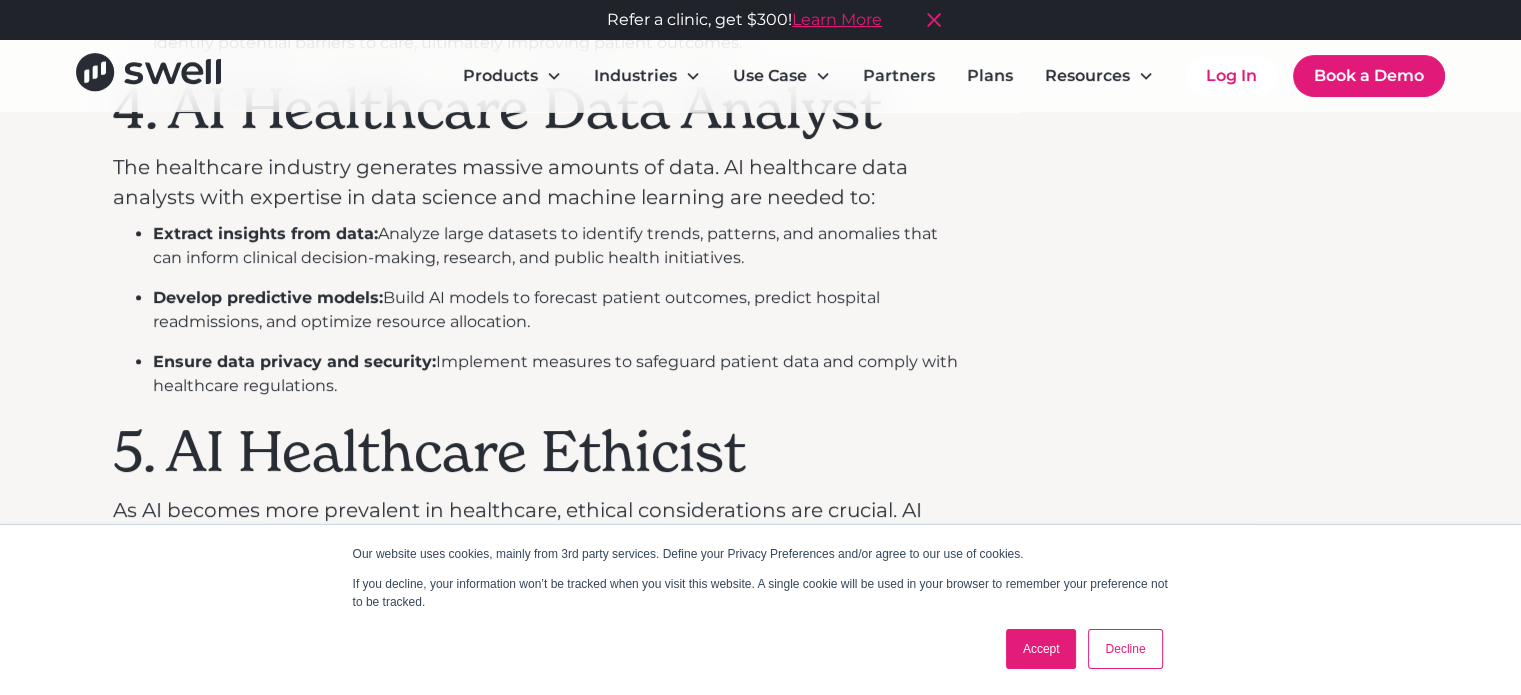 click on "Develop predictive models:  Build AI models to forecast patient outcomes, predict hospital readmissions, and optimize resource allocation." at bounding box center [561, 310] 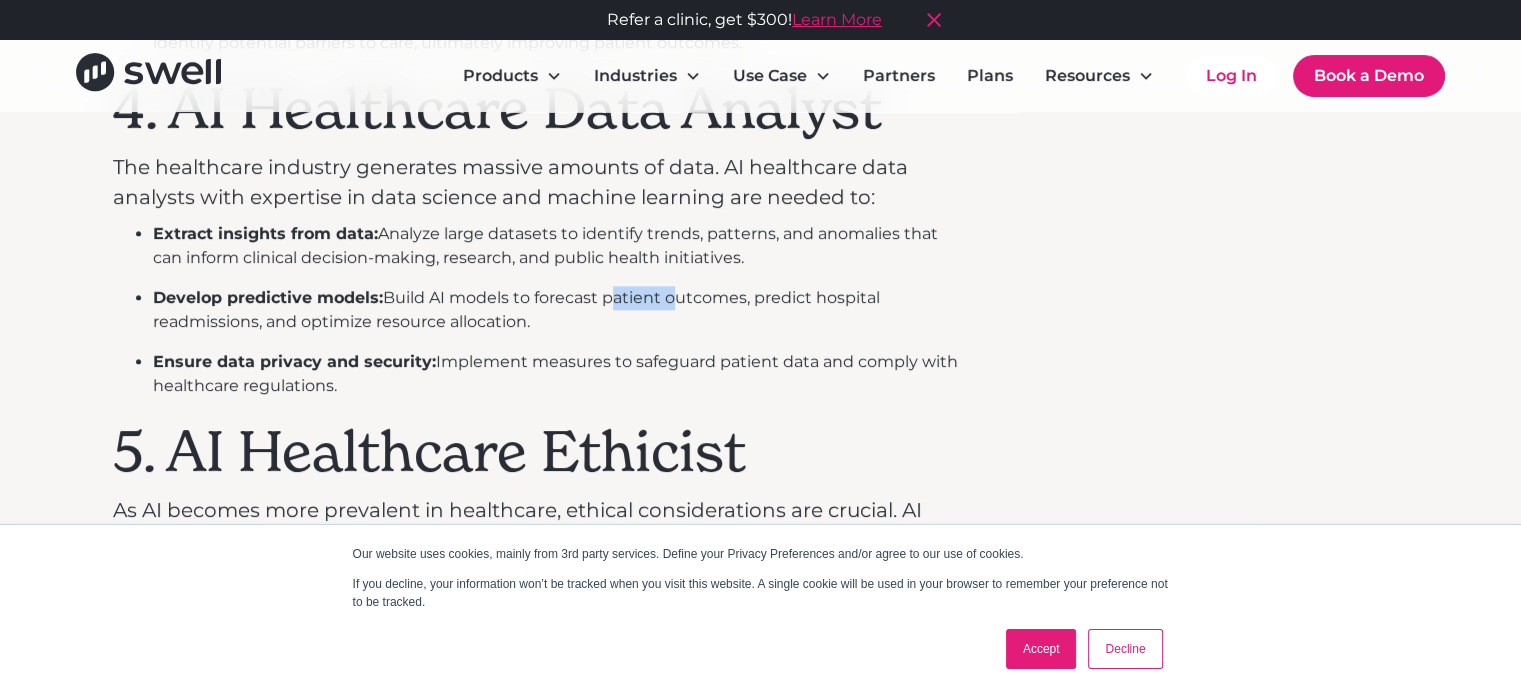 click on "Develop predictive models:  Build AI models to forecast patient outcomes, predict hospital readmissions, and optimize resource allocation." at bounding box center (561, 310) 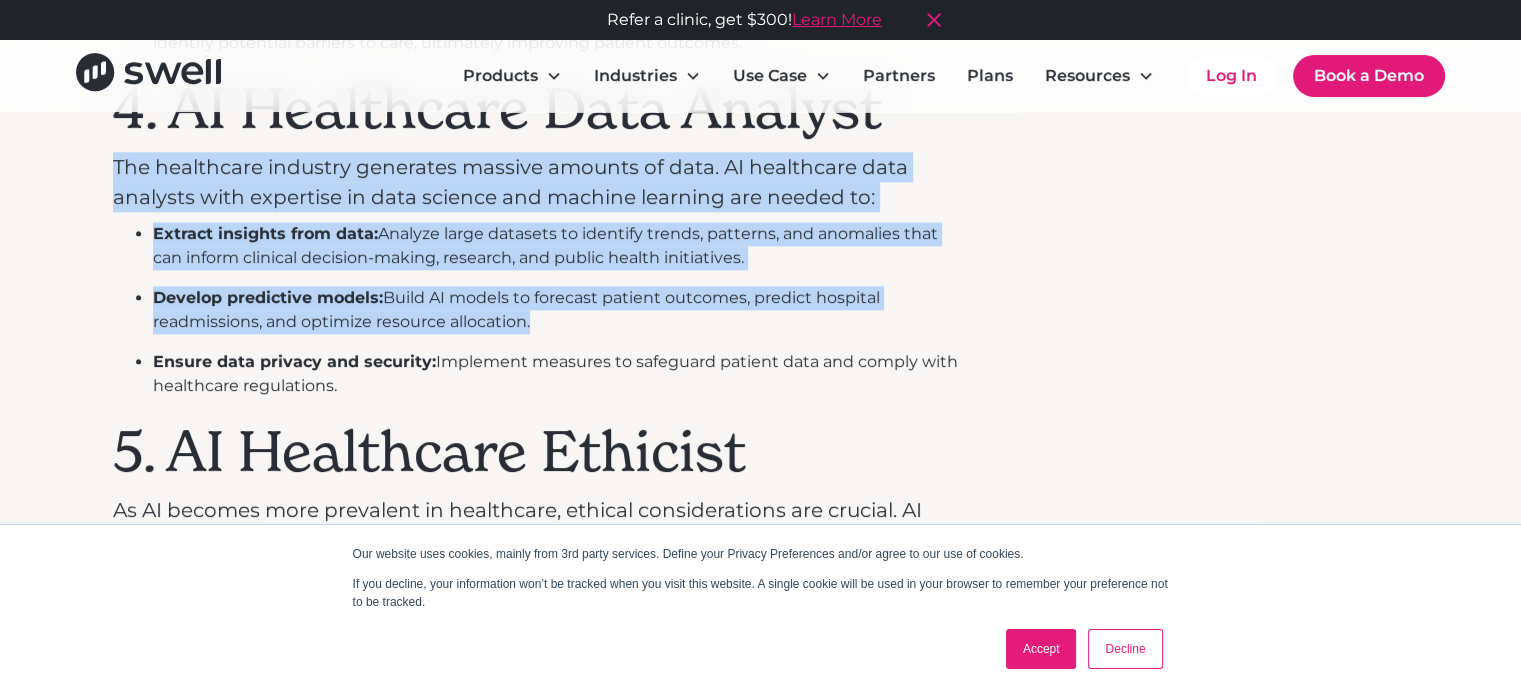 drag, startPoint x: 625, startPoint y: 288, endPoint x: 386, endPoint y: 173, distance: 265.2282 